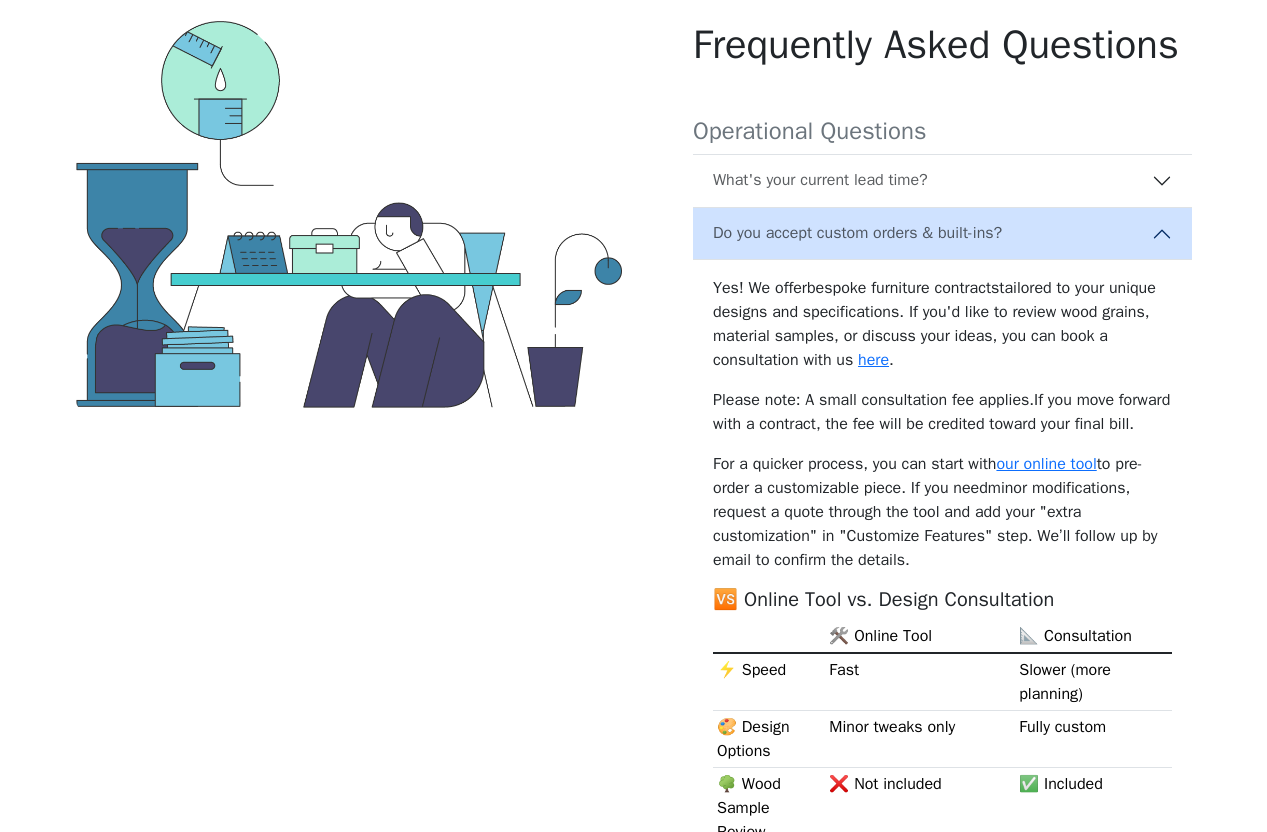scroll, scrollTop: 0, scrollLeft: 0, axis: both 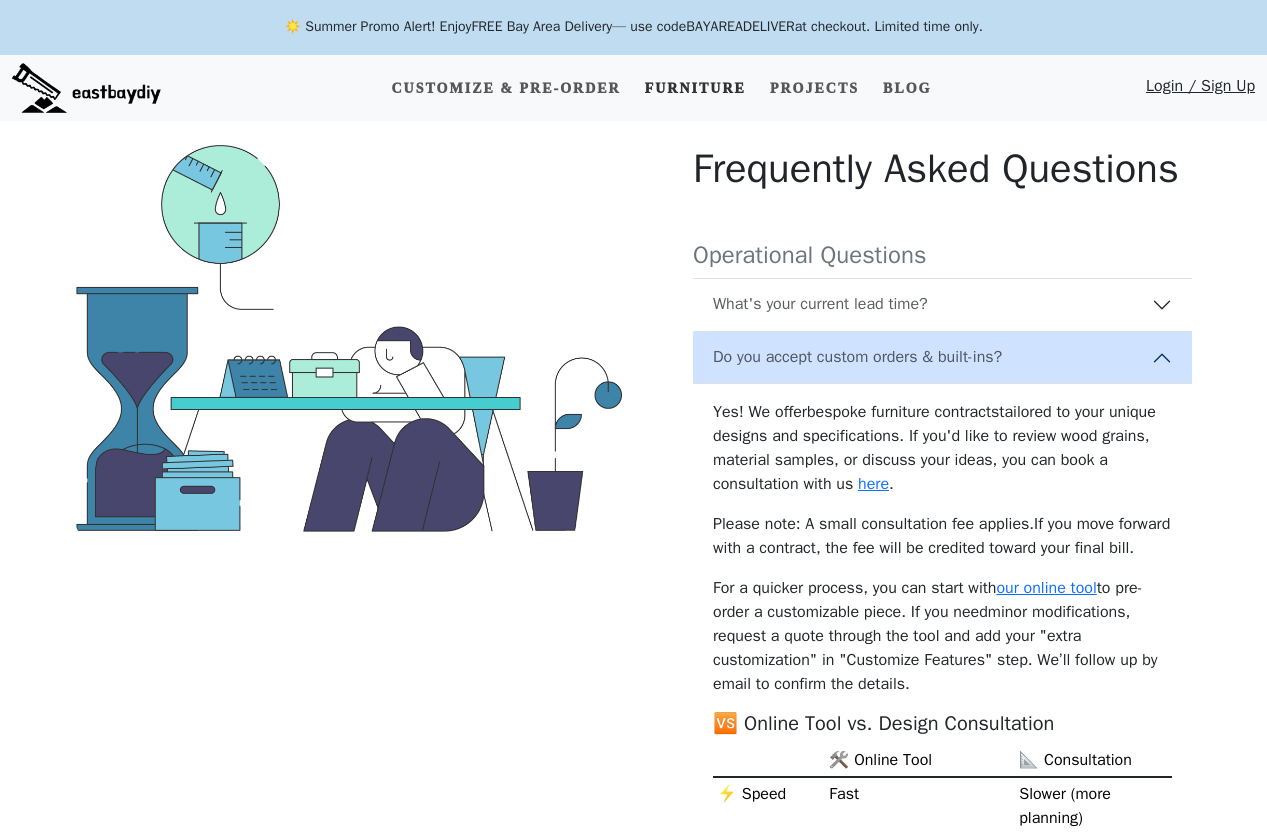 click on "Furniture" at bounding box center [695, 88] 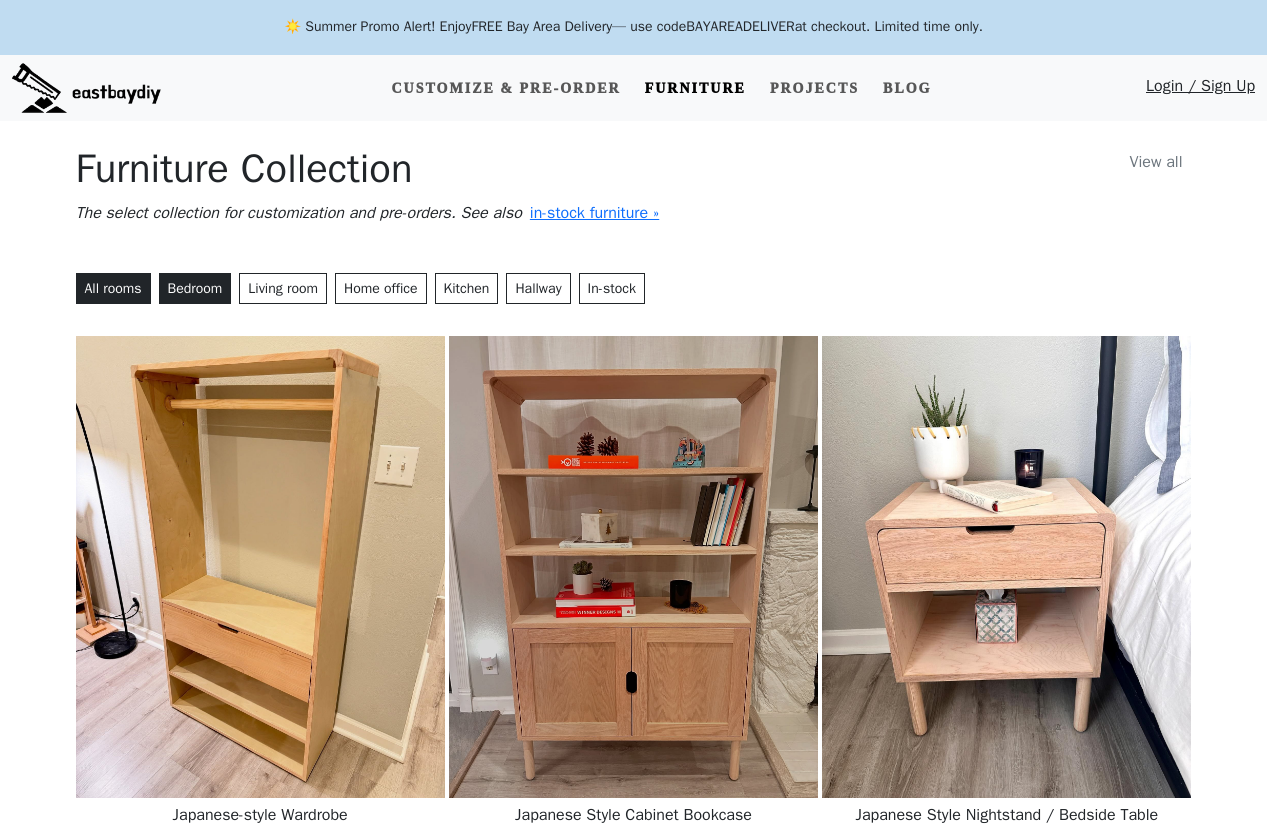 click on "Bedroom" at bounding box center [195, 288] 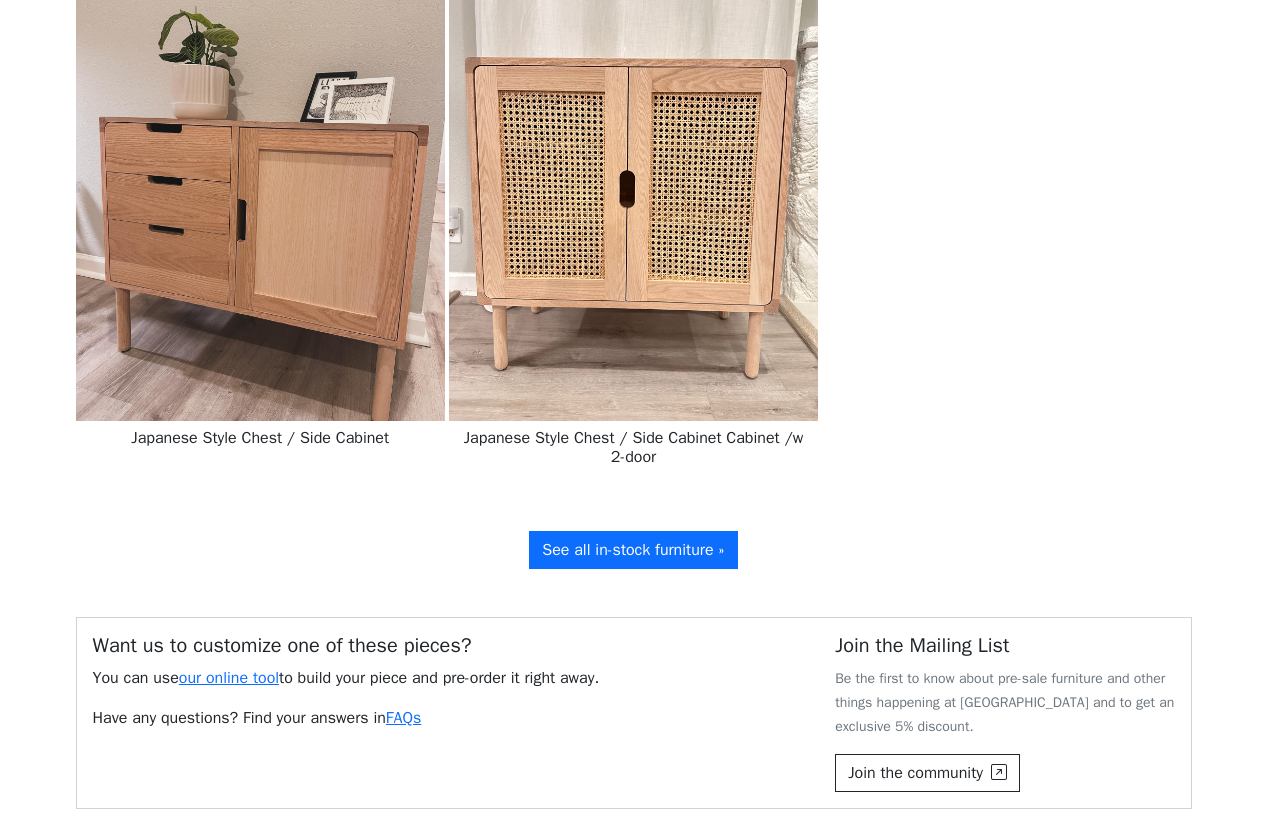 scroll, scrollTop: 1401, scrollLeft: 0, axis: vertical 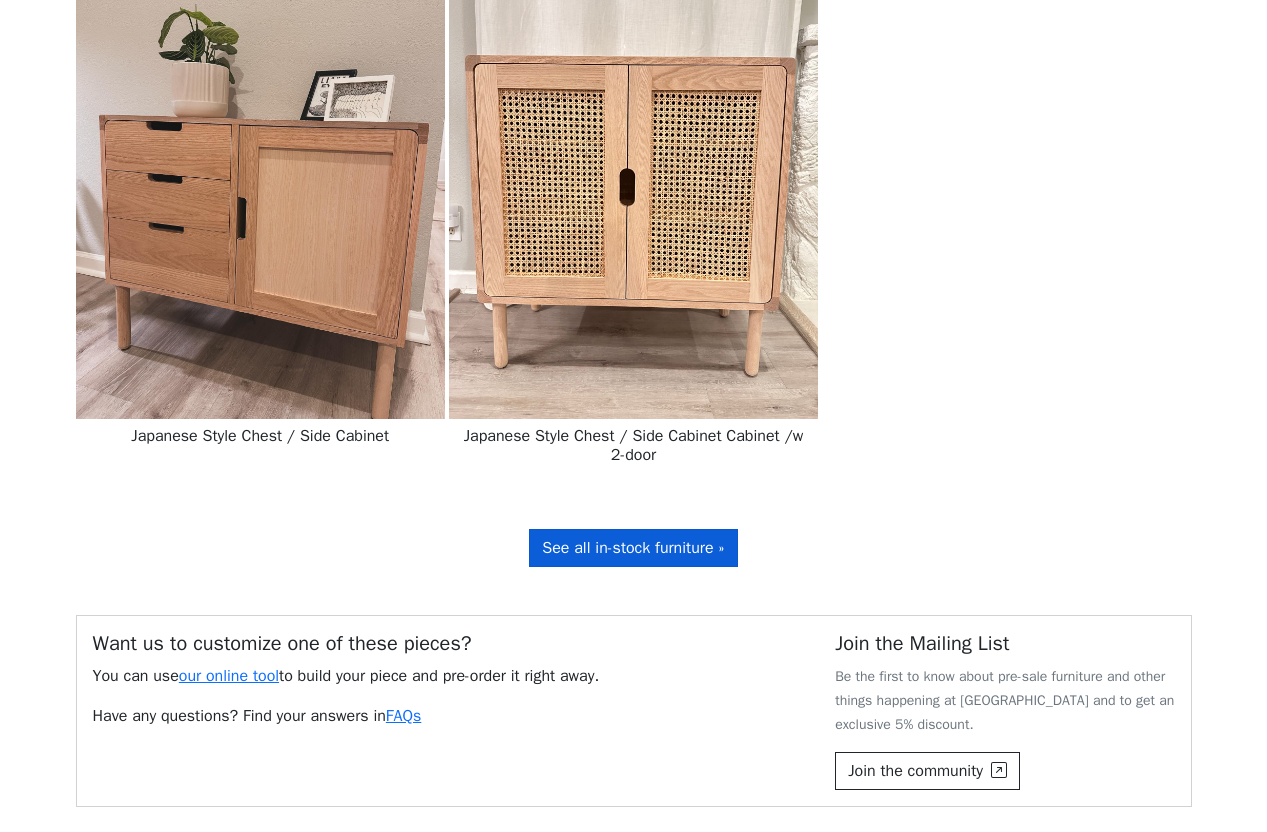 click on "See all in-stock furniture »" at bounding box center (633, 548) 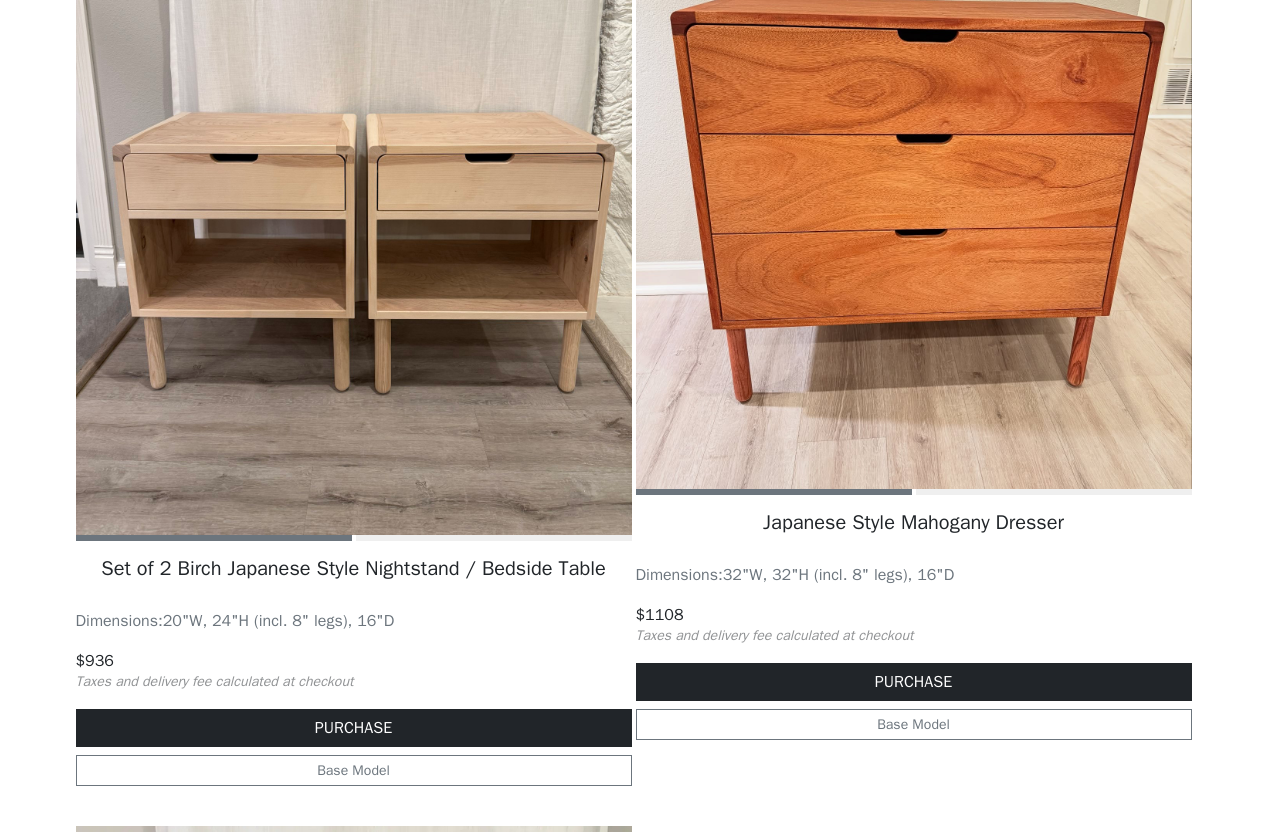 scroll, scrollTop: 428, scrollLeft: 0, axis: vertical 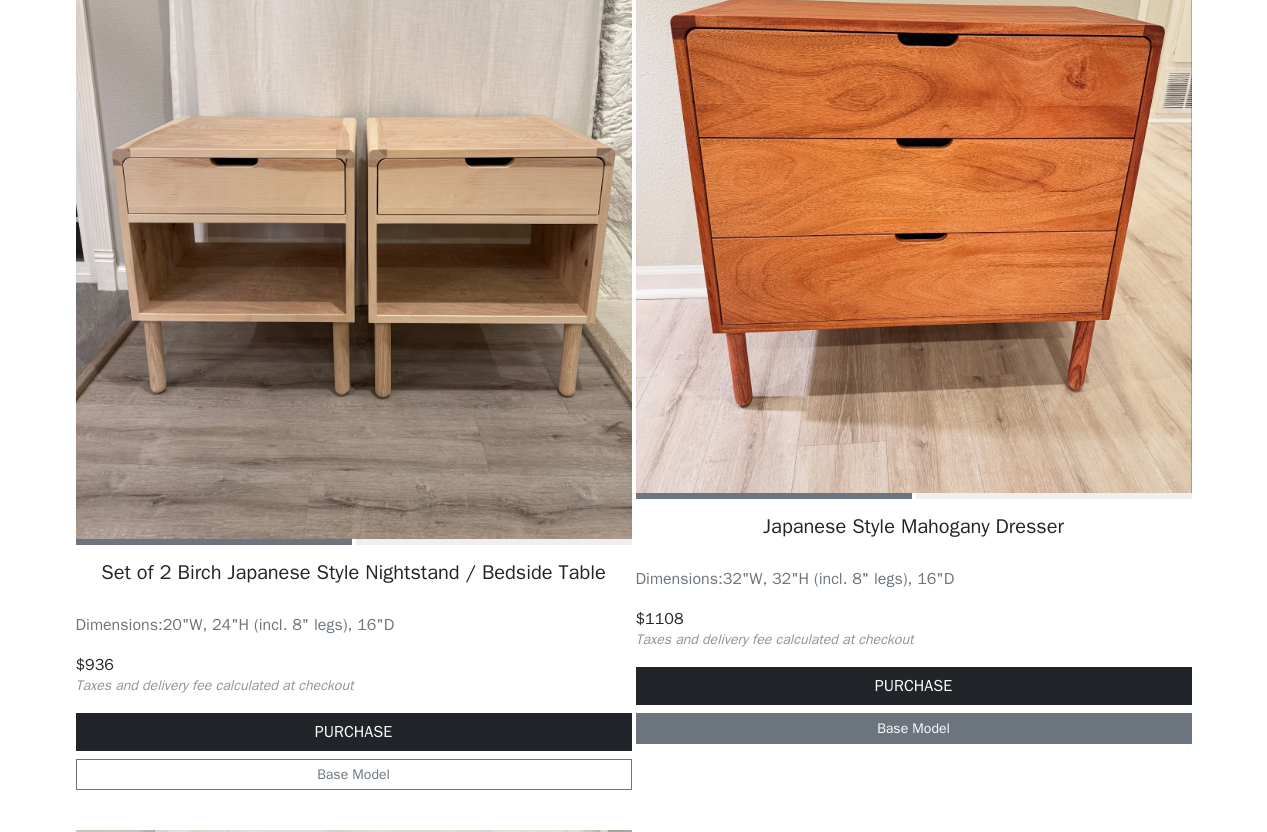 click on "Base Model" at bounding box center (914, 728) 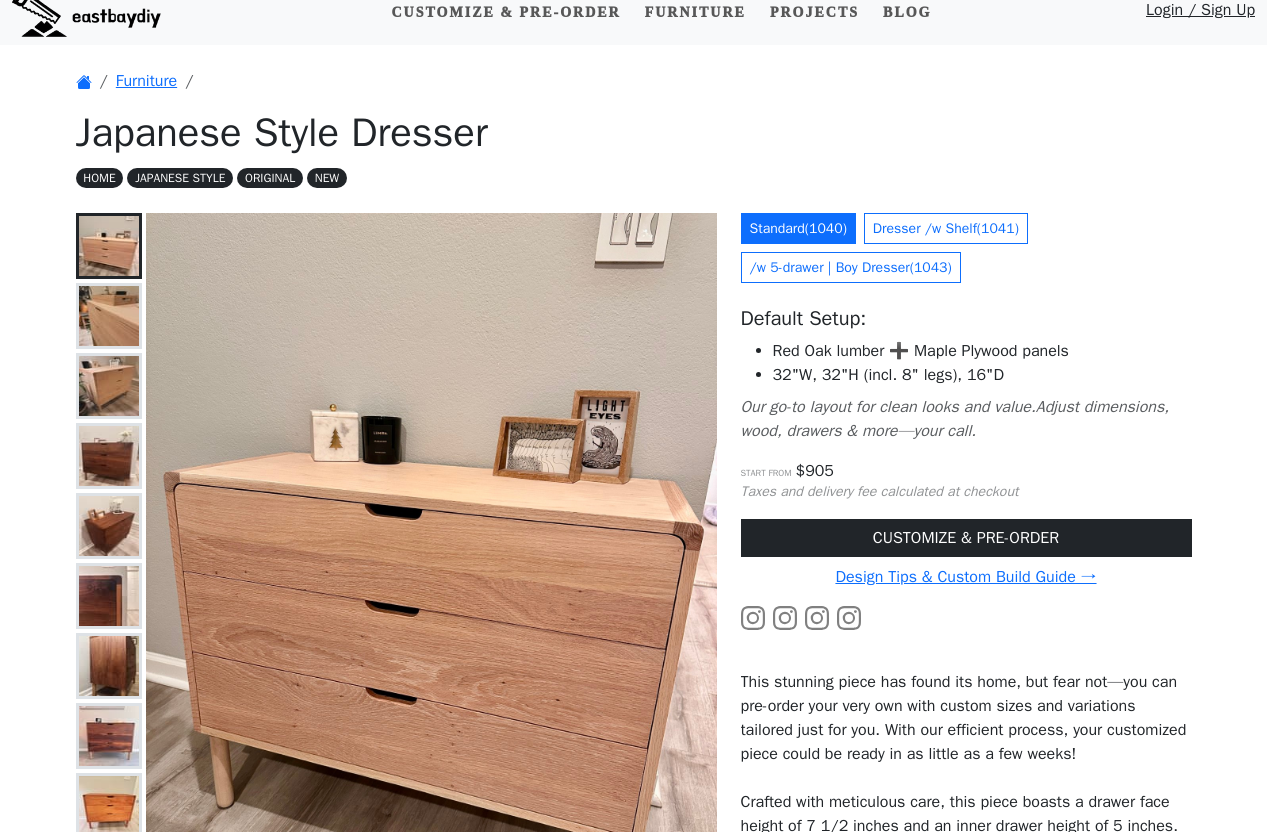 scroll, scrollTop: 20, scrollLeft: 0, axis: vertical 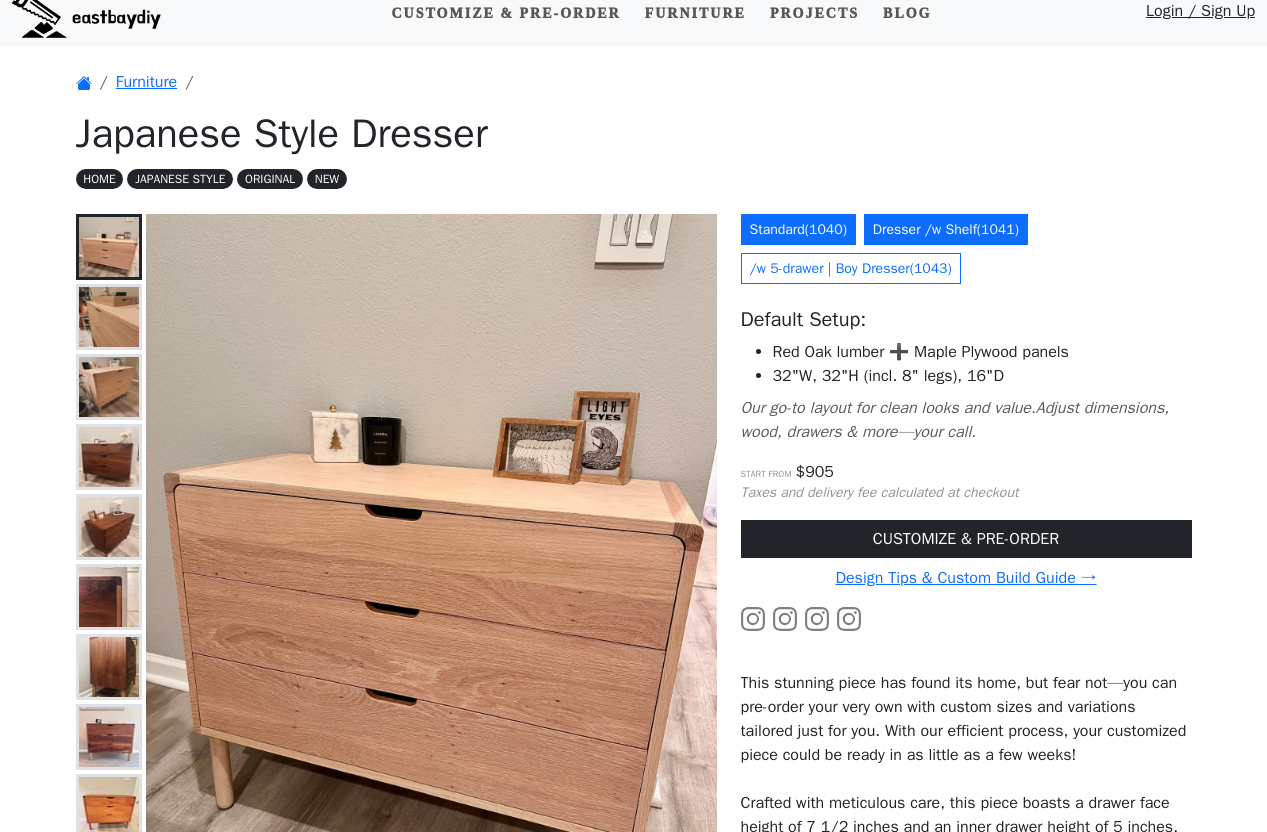 click on "Dresser /w Shelf  ( 1041 )" at bounding box center [946, 229] 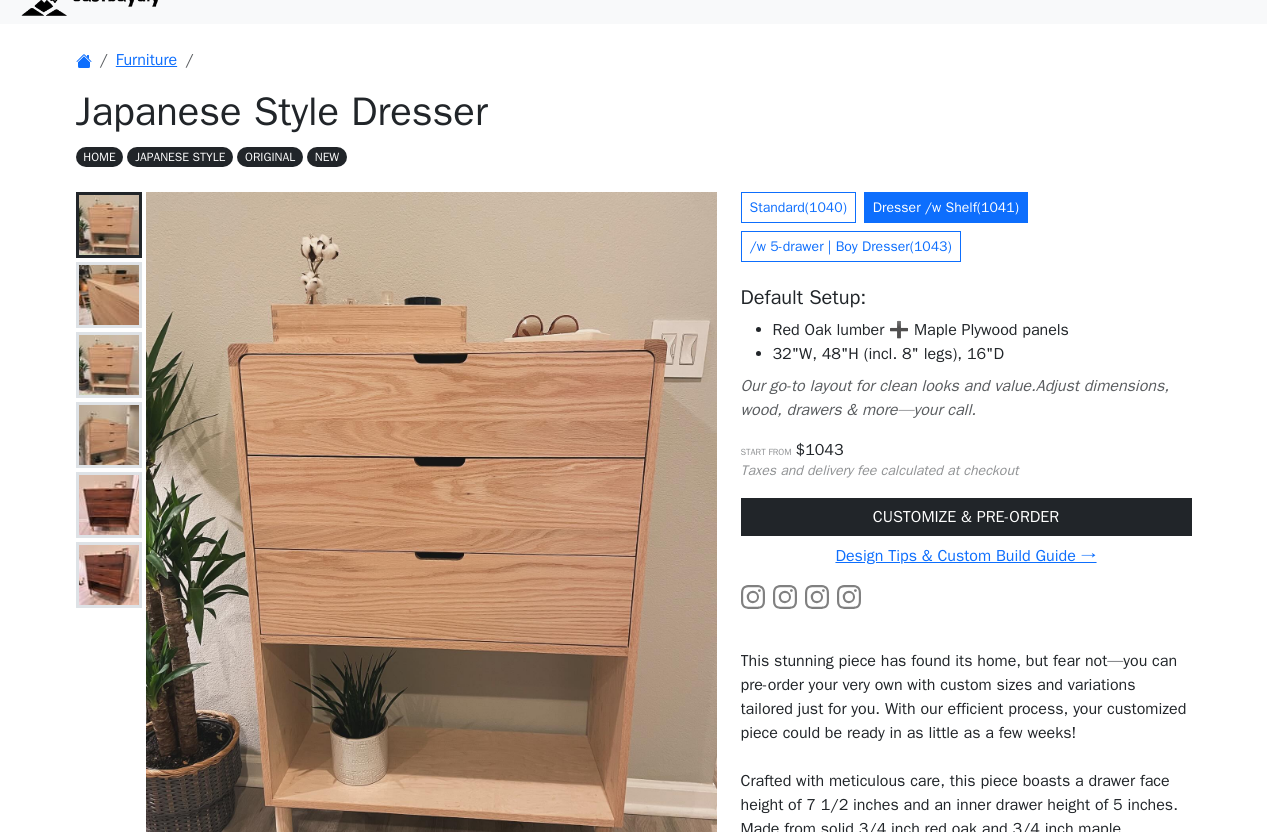 scroll, scrollTop: 37, scrollLeft: 0, axis: vertical 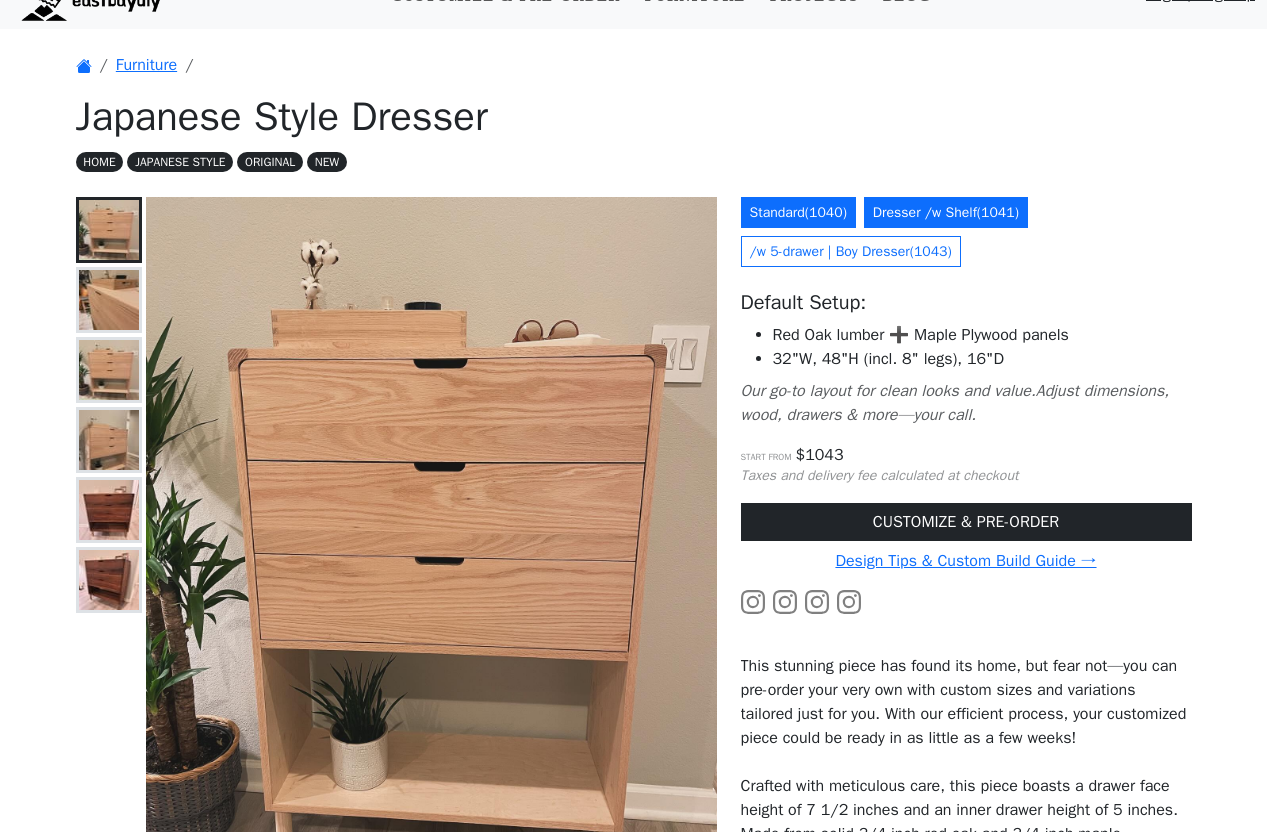 click on "Standard  ( 1040 )" at bounding box center (798, 212) 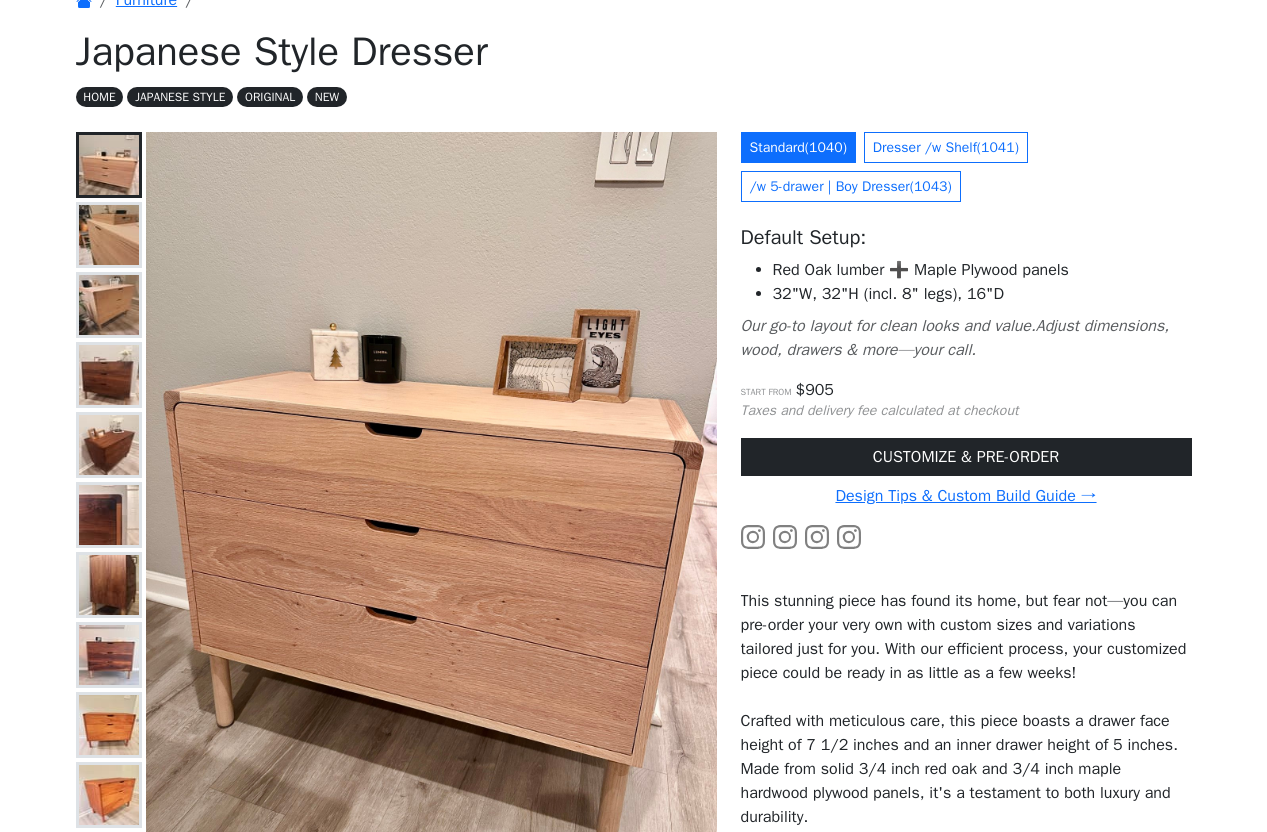 scroll, scrollTop: 103, scrollLeft: 0, axis: vertical 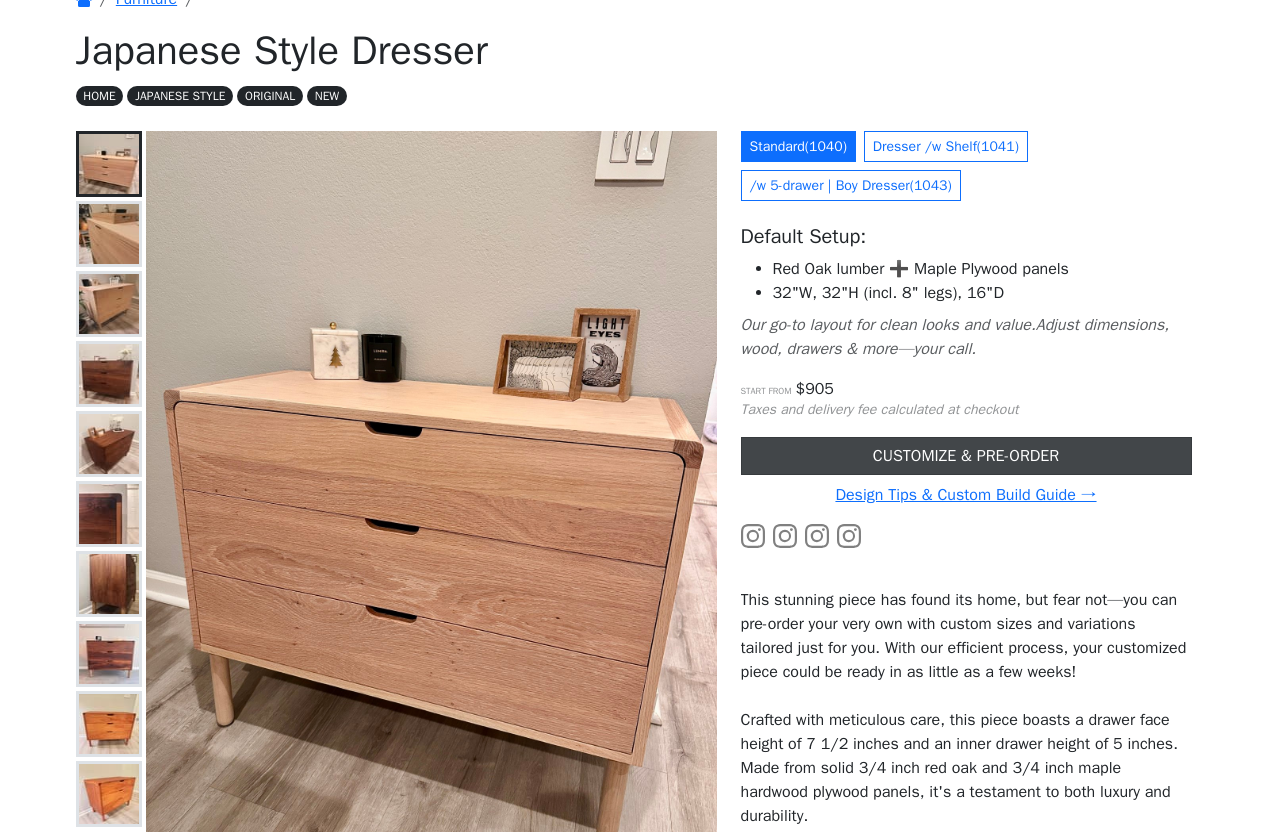 click on "CUSTOMIZE & PRE-ORDER" at bounding box center (966, 456) 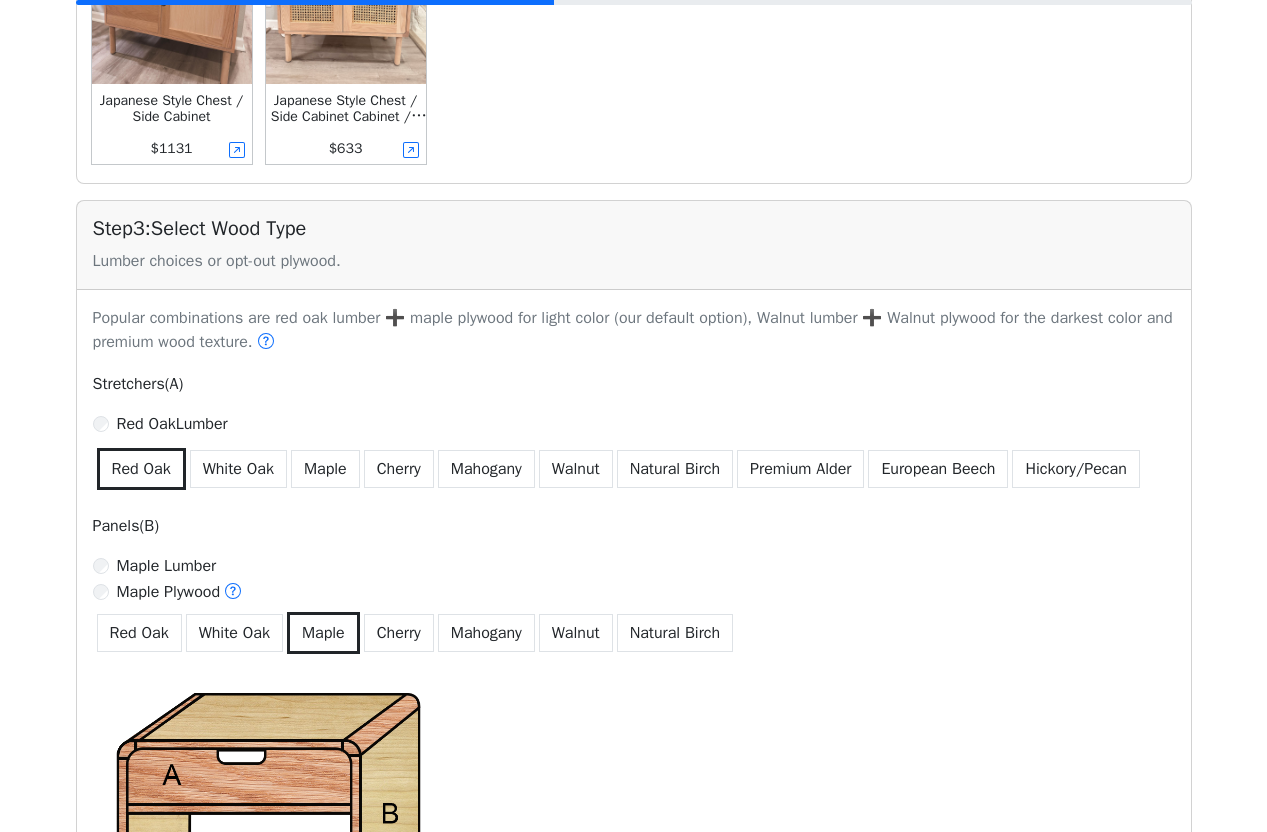 scroll, scrollTop: 994, scrollLeft: 0, axis: vertical 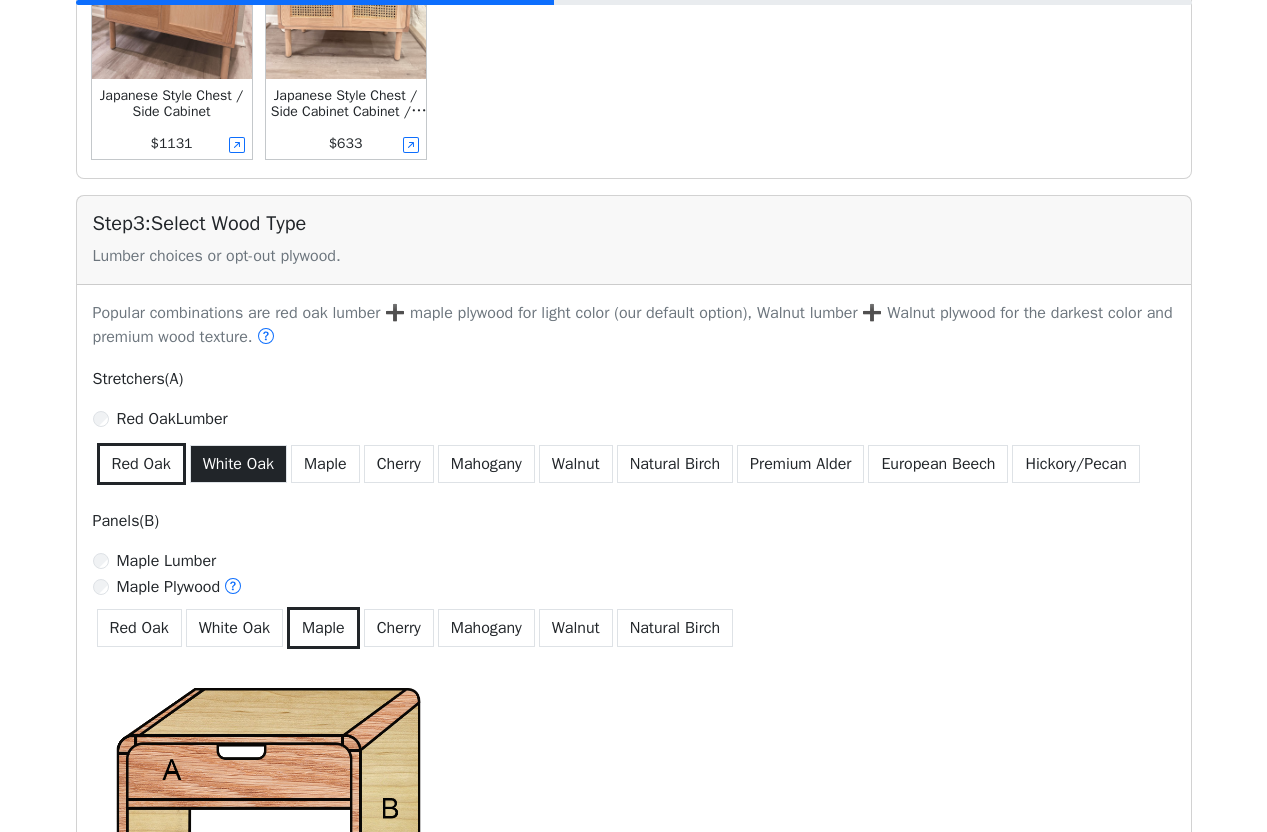 click on "White Oak" at bounding box center (238, 464) 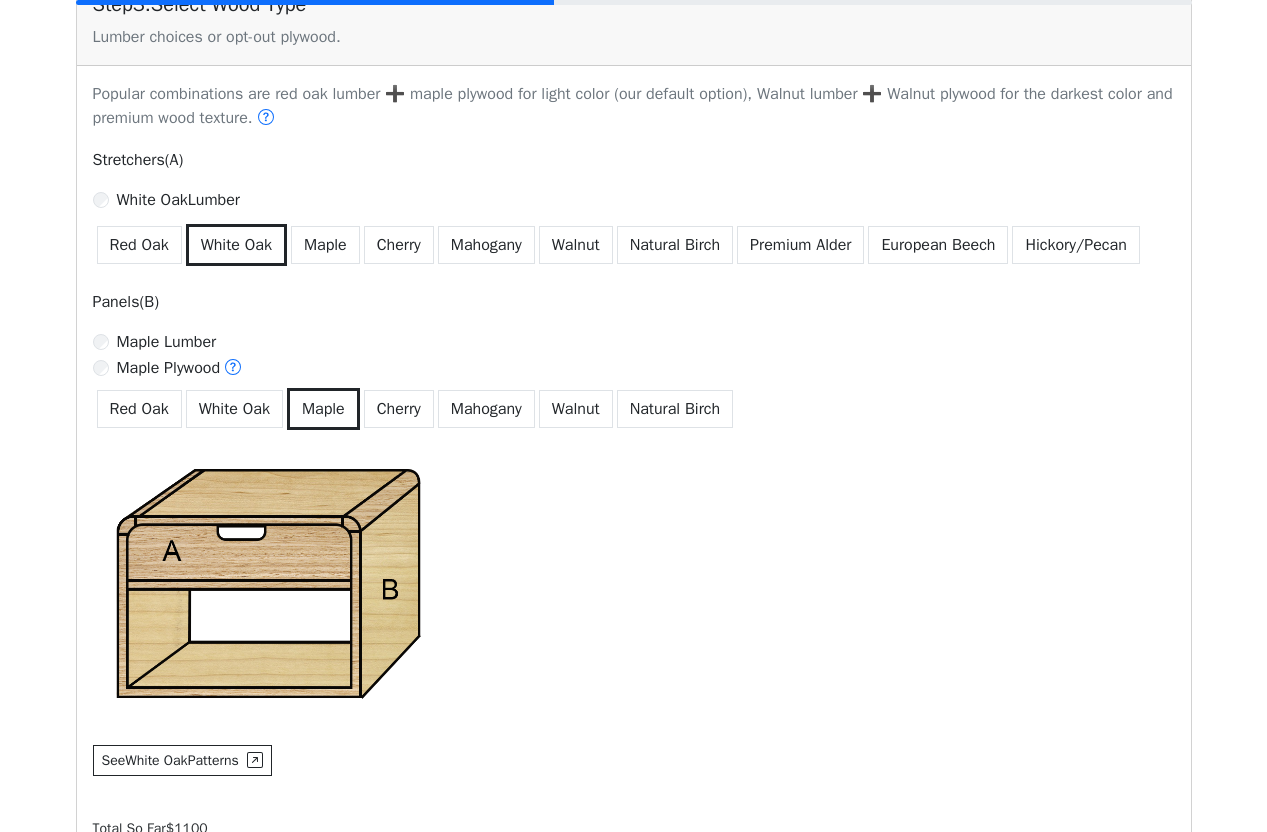 scroll, scrollTop: 1251, scrollLeft: 0, axis: vertical 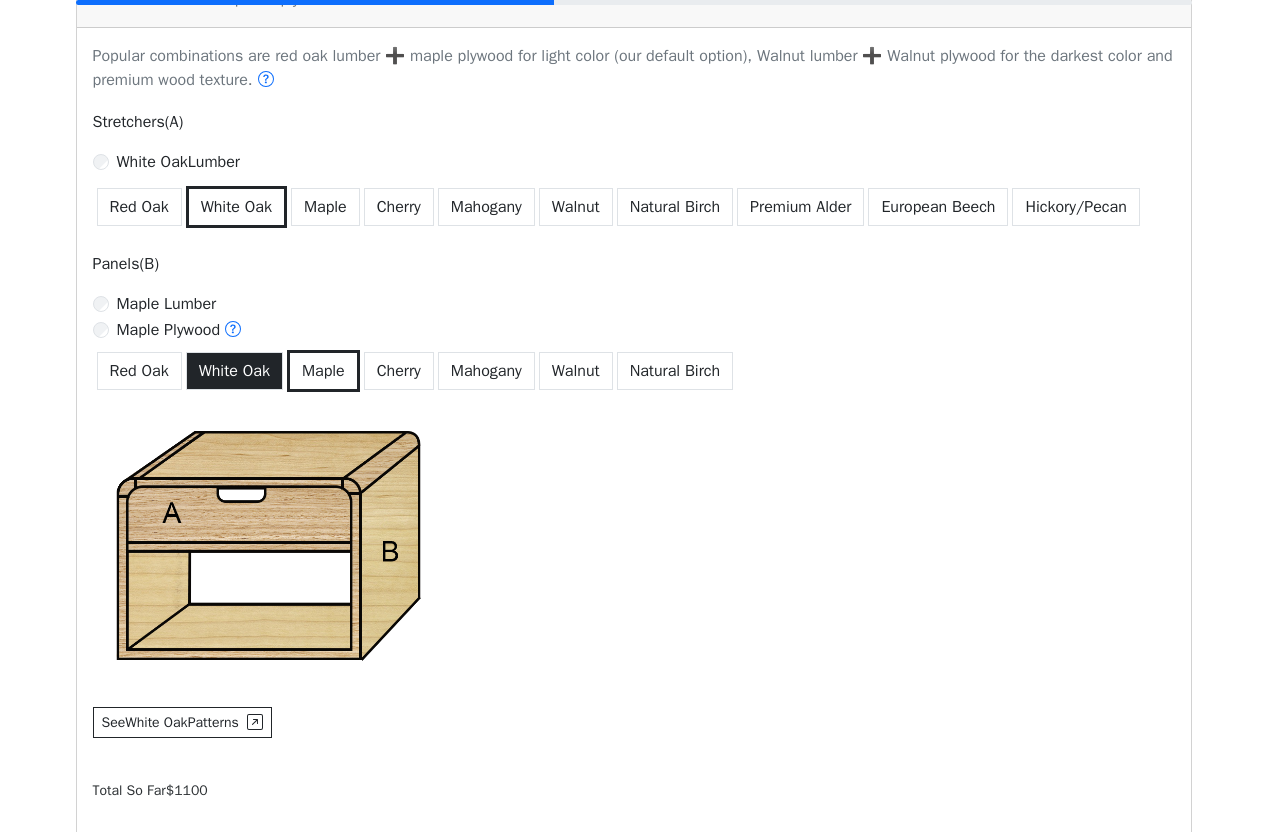 click on "White Oak" at bounding box center (234, 371) 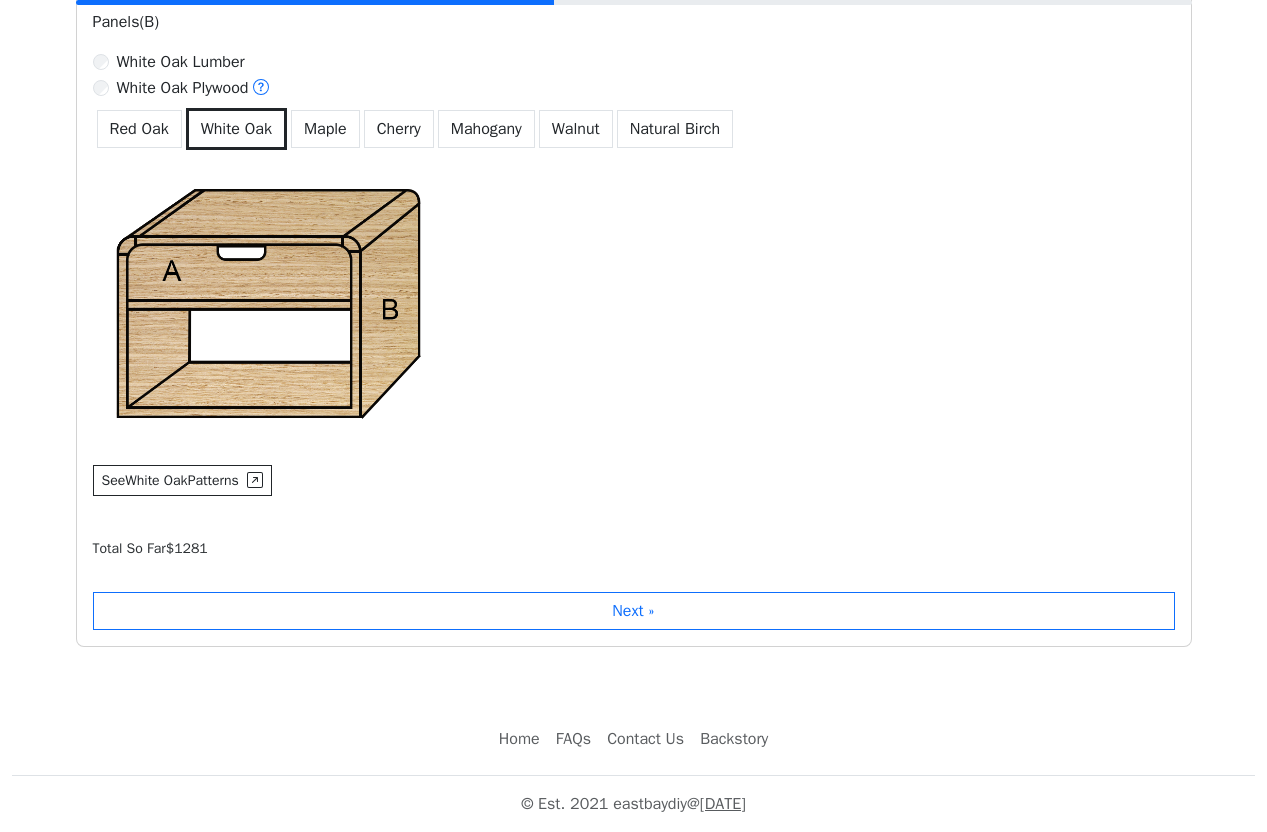scroll, scrollTop: 1536, scrollLeft: 0, axis: vertical 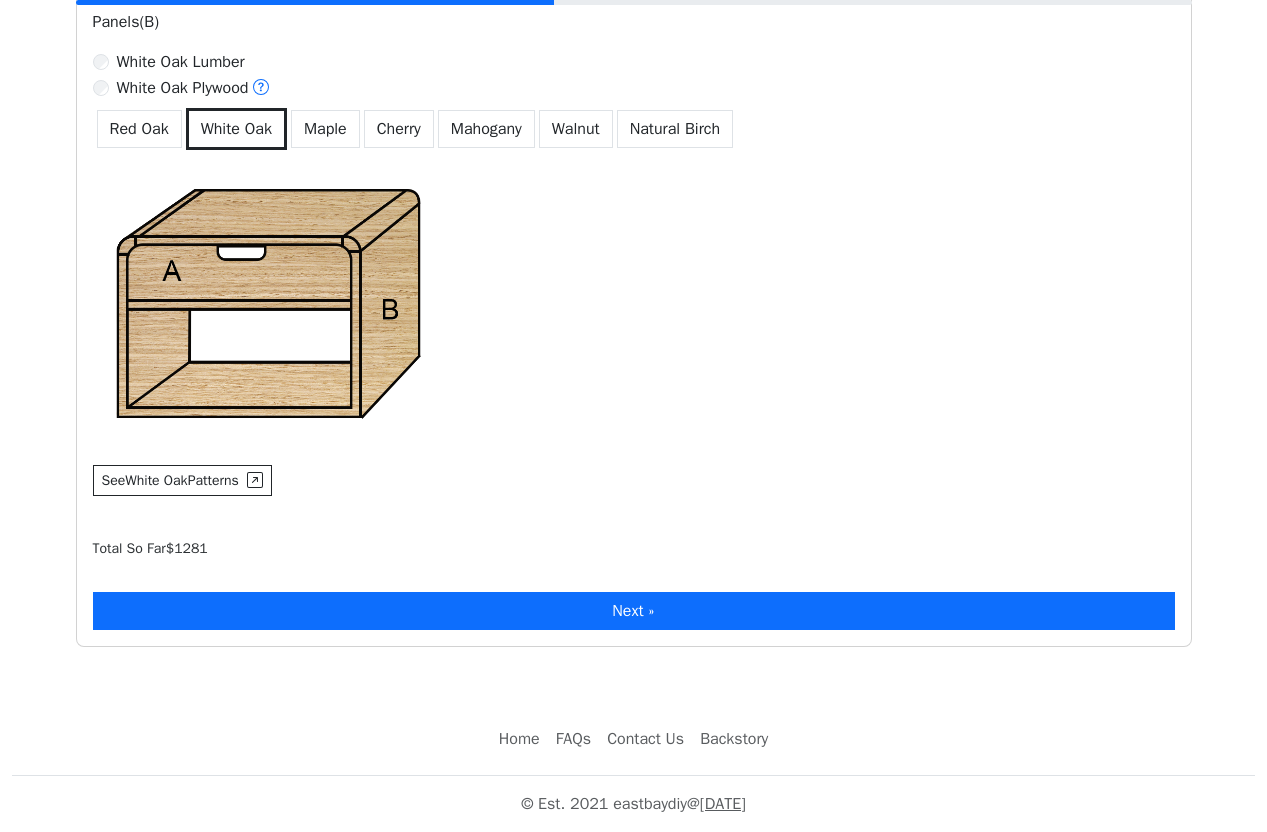 click on "Next »" at bounding box center (634, 611) 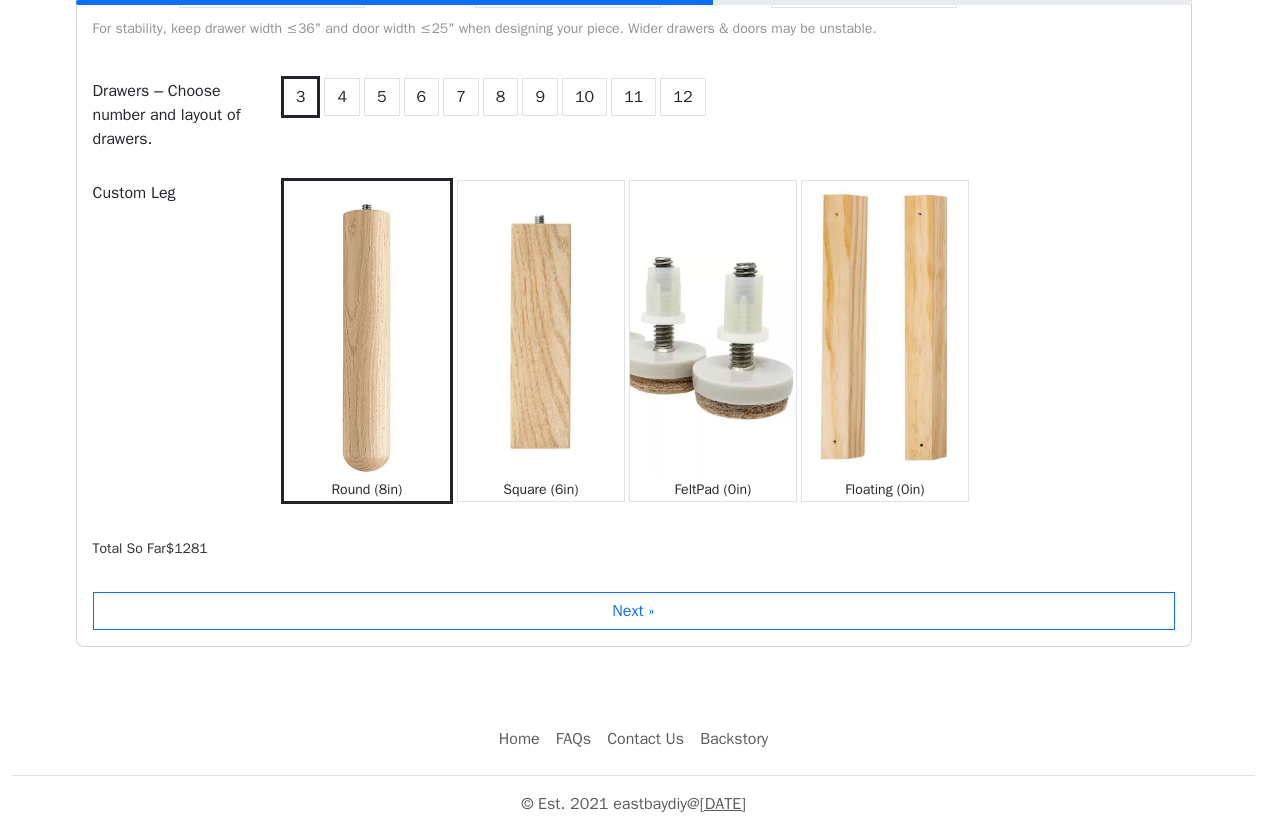 scroll, scrollTop: 2289, scrollLeft: 0, axis: vertical 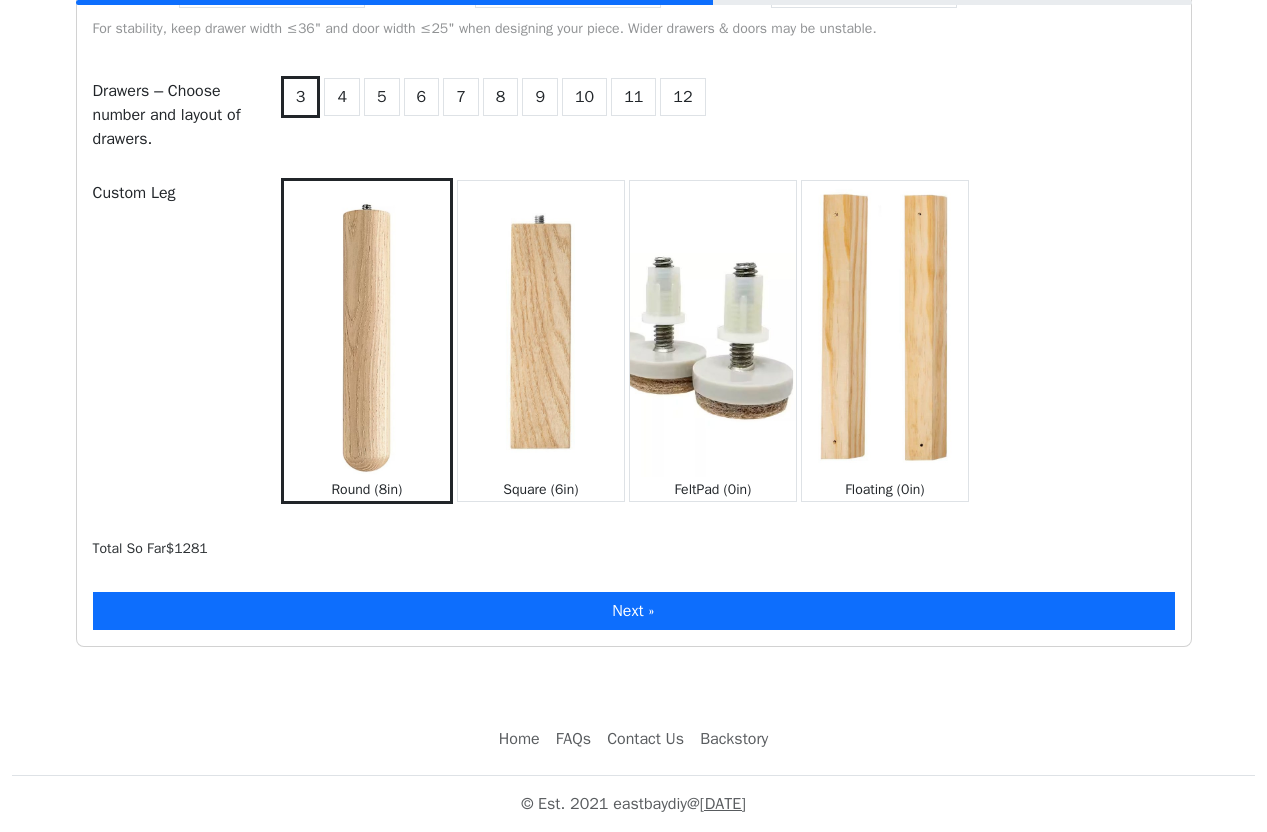 click on "Next »" at bounding box center (634, 611) 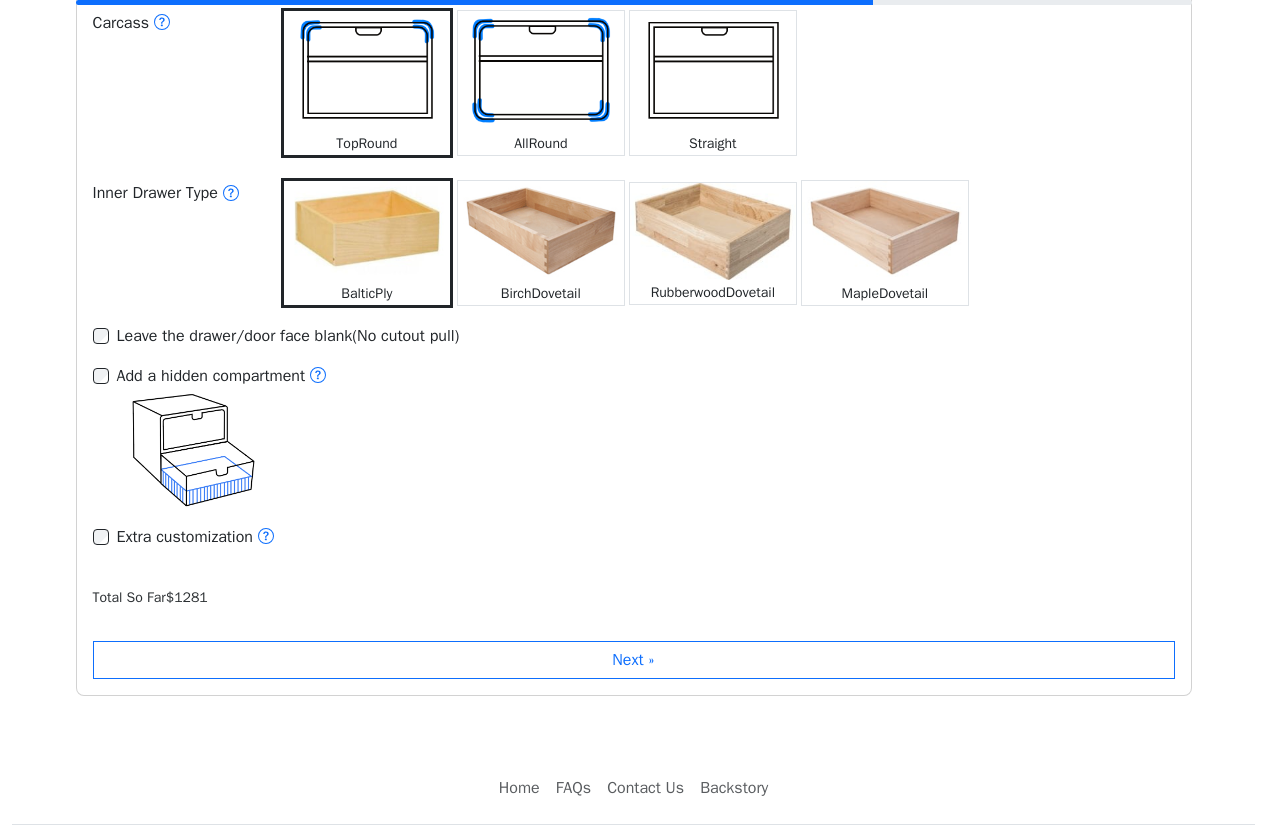 scroll, scrollTop: 2938, scrollLeft: 0, axis: vertical 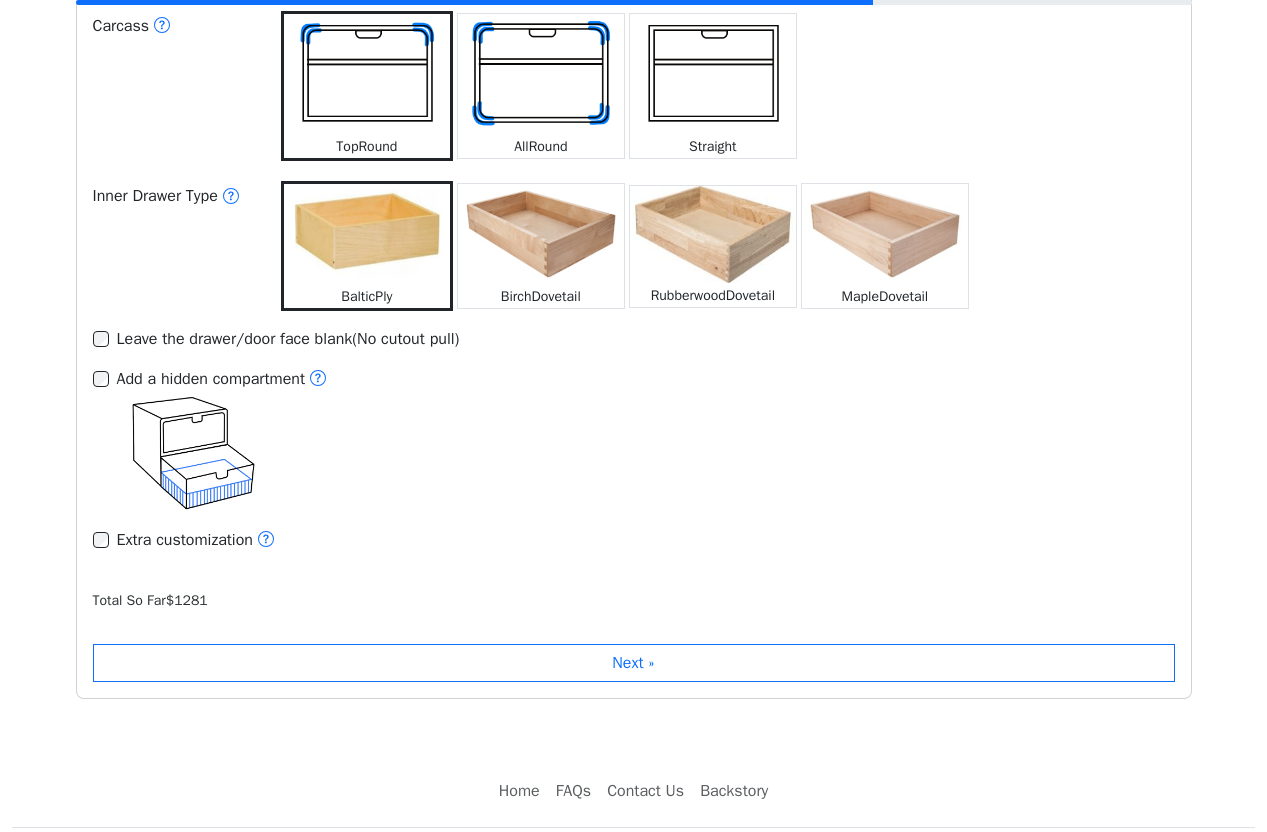 click at bounding box center [541, 74] 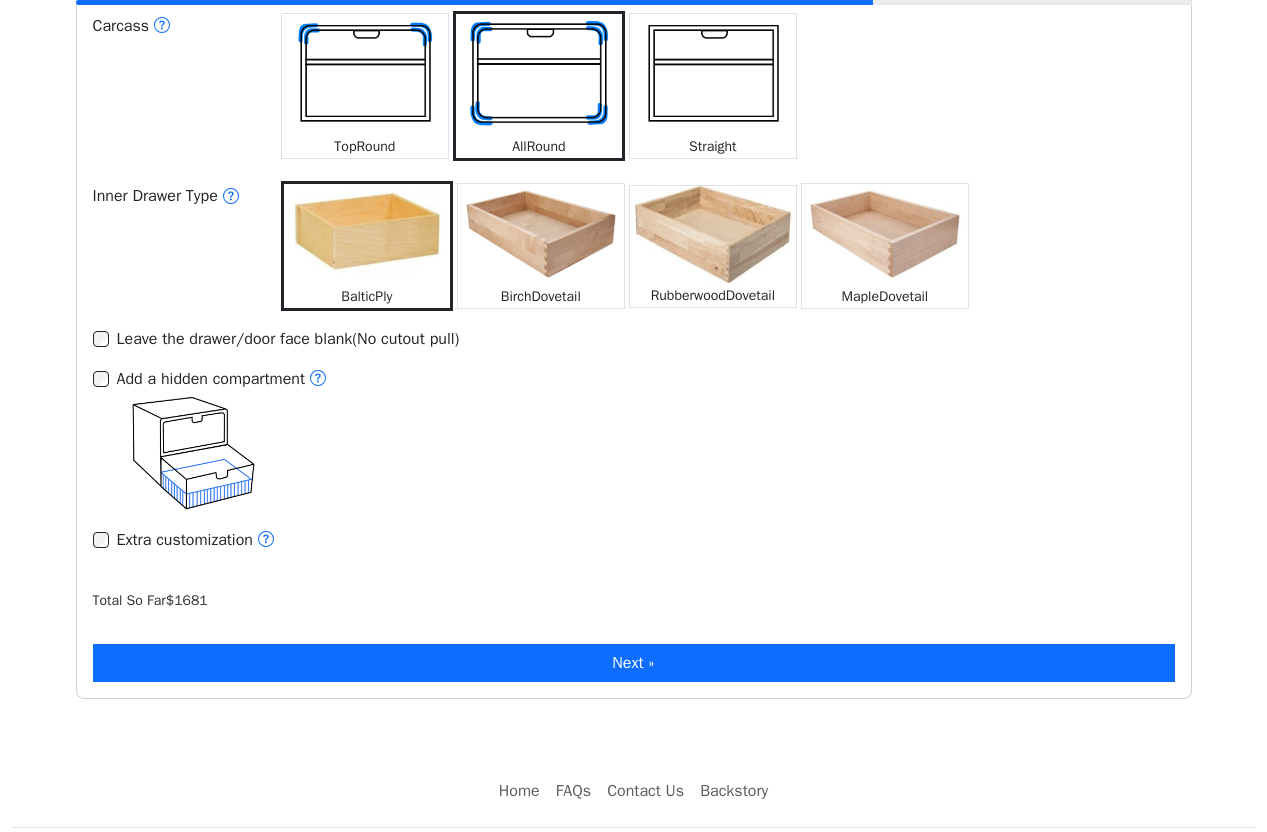 click on "Next »" at bounding box center (634, 663) 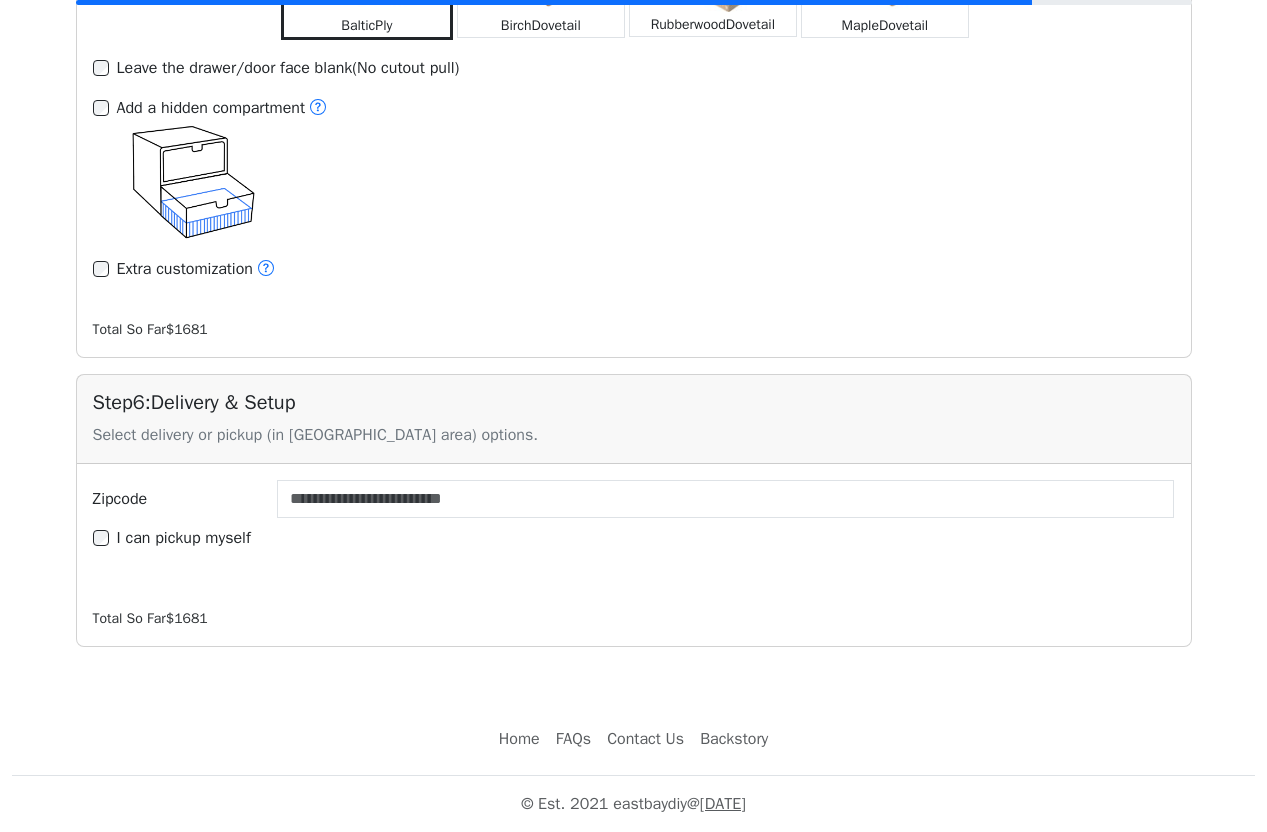 scroll, scrollTop: 3230, scrollLeft: 0, axis: vertical 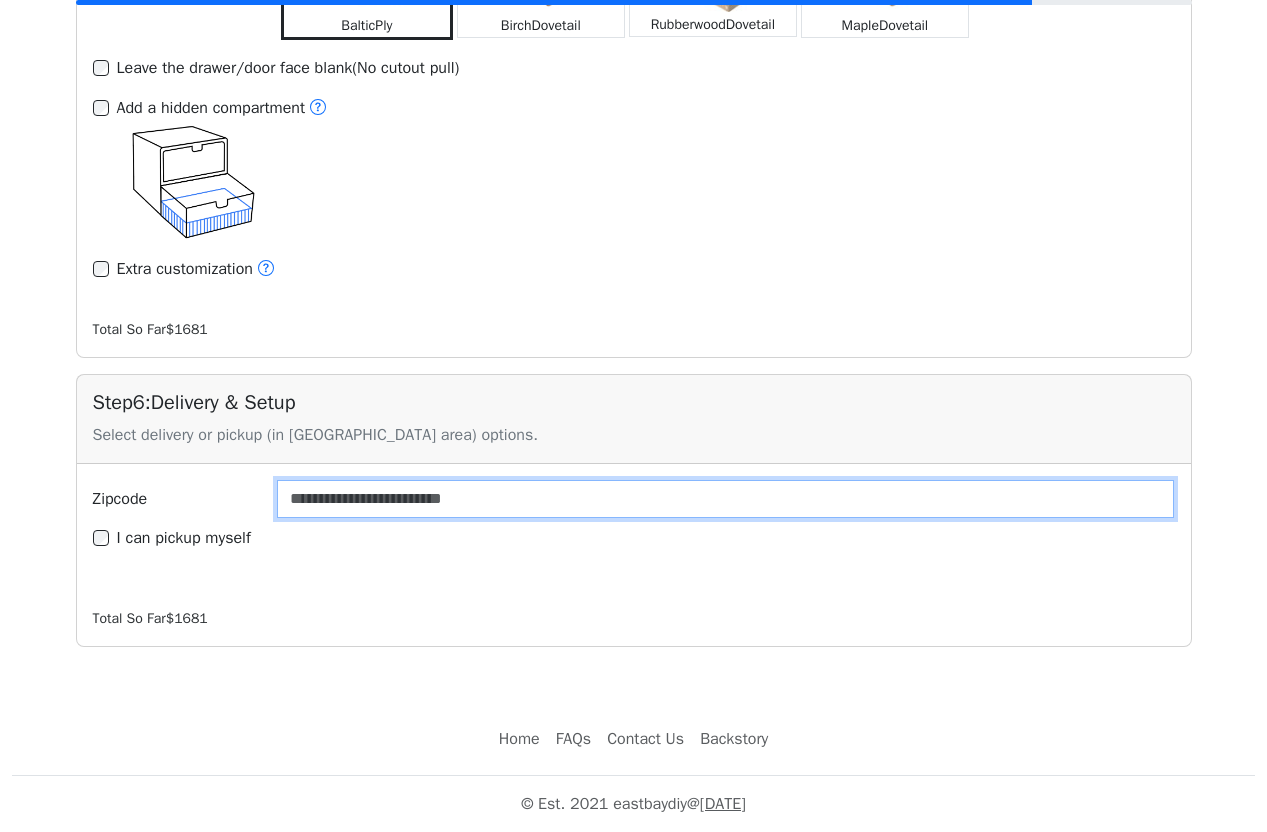 click on "Zipcode" at bounding box center [726, 499] 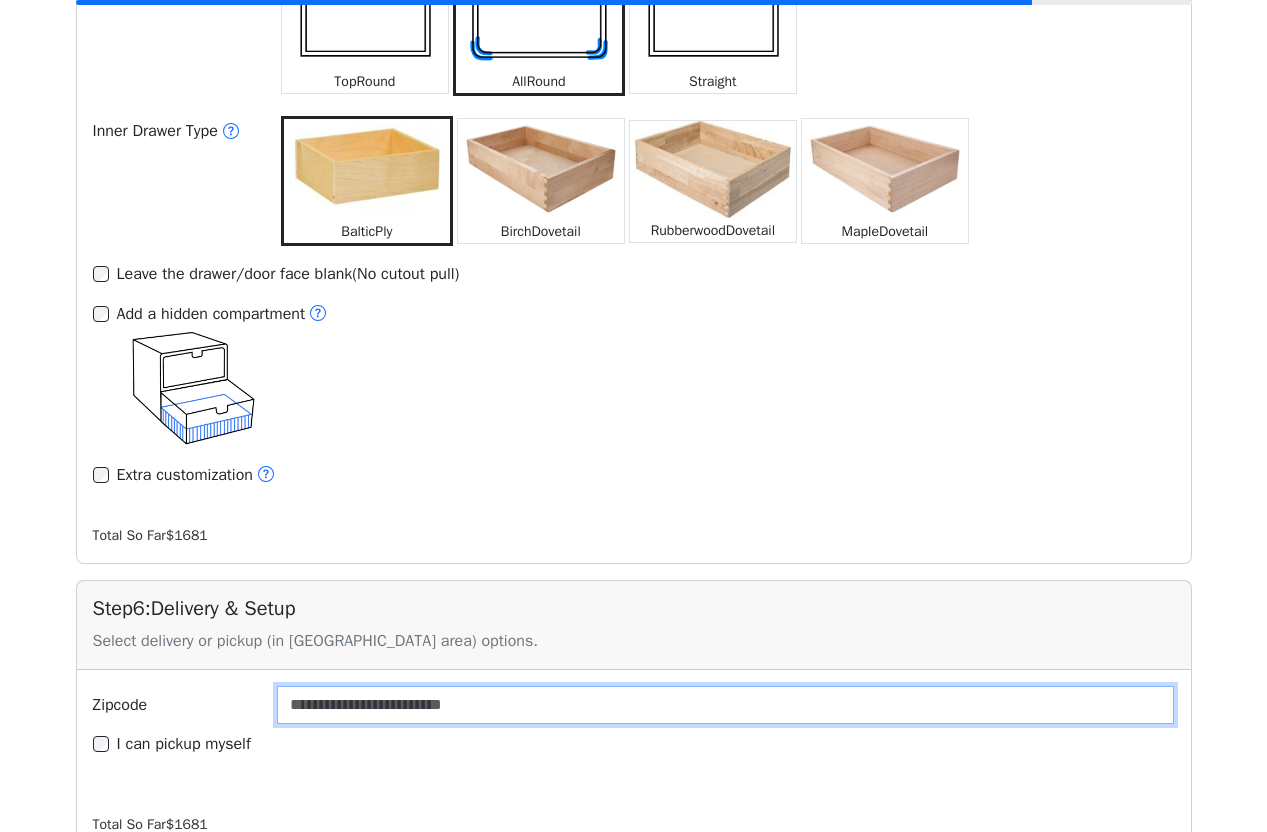 scroll, scrollTop: 3007, scrollLeft: 0, axis: vertical 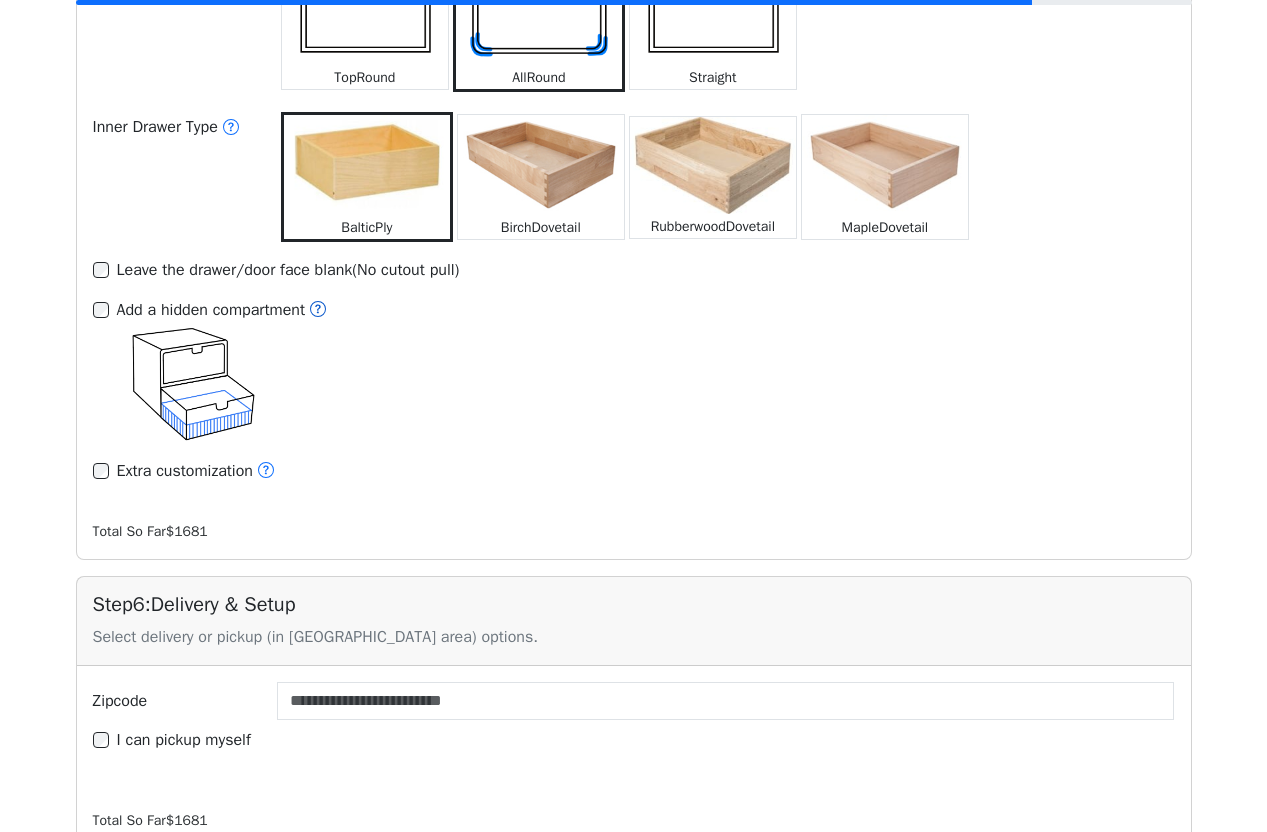 click 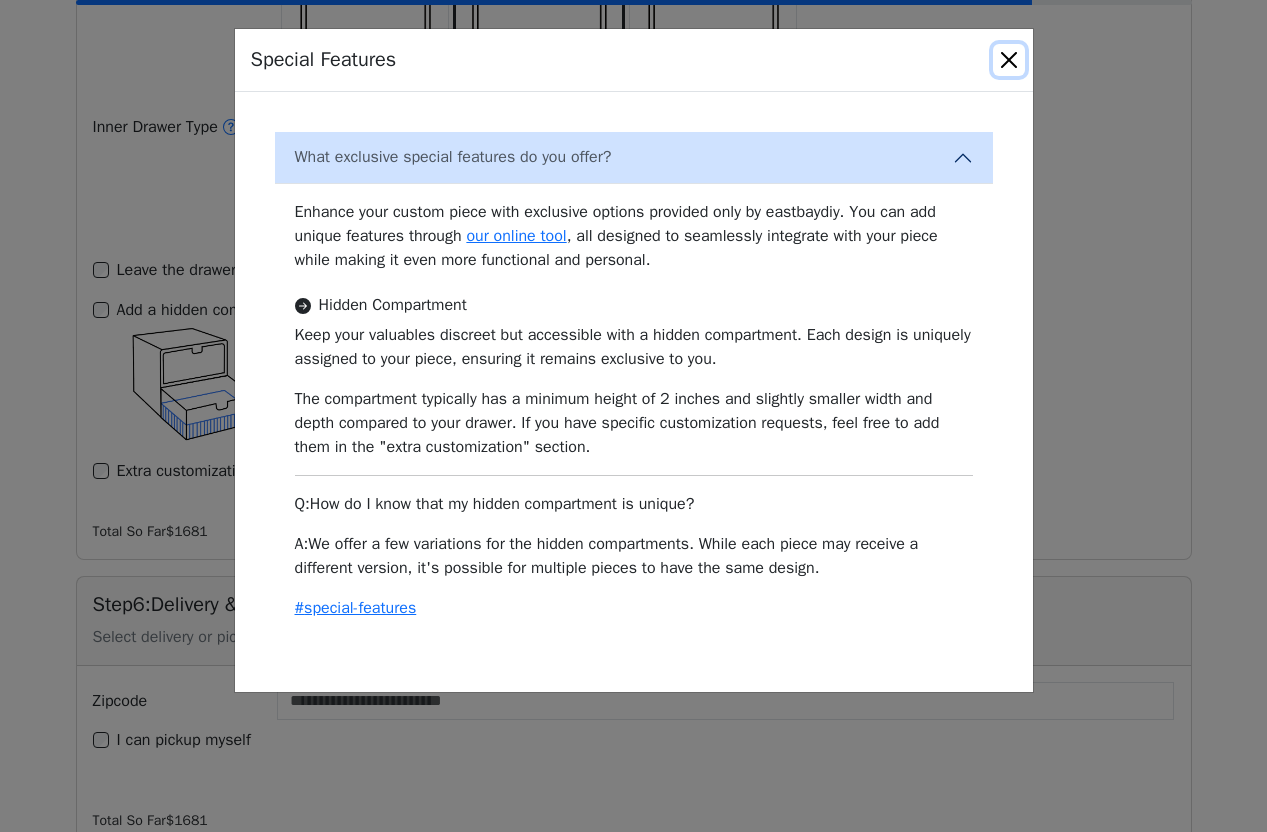 click at bounding box center (1009, 60) 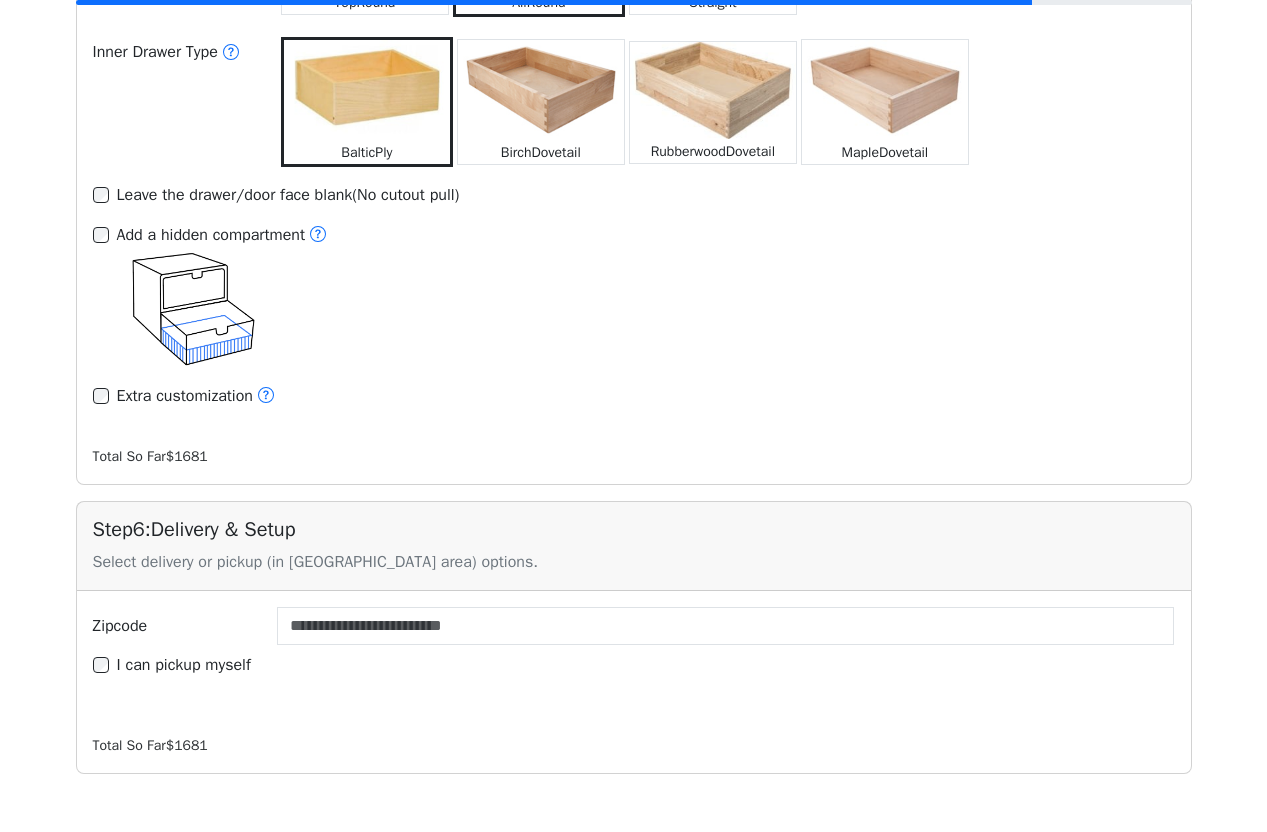 scroll, scrollTop: 3083, scrollLeft: 0, axis: vertical 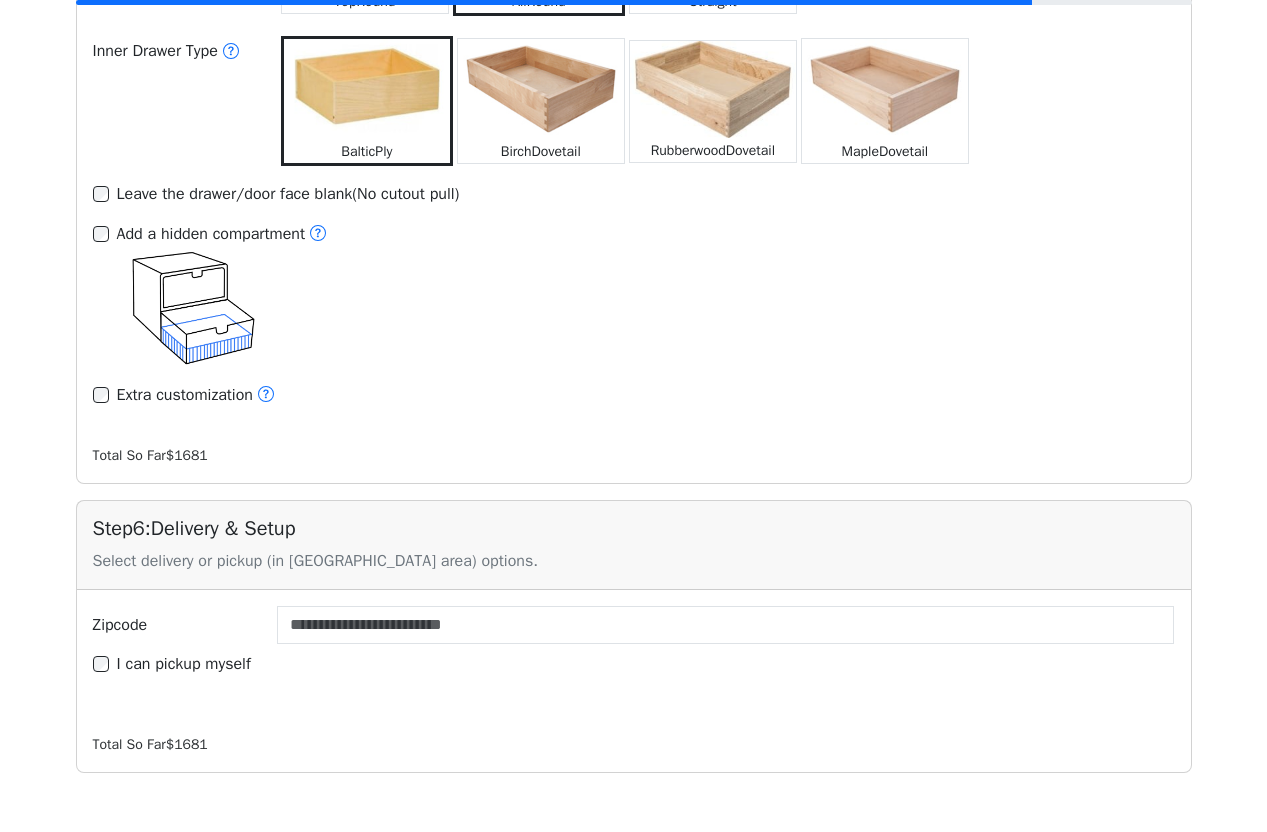 click at bounding box center (541, 89) 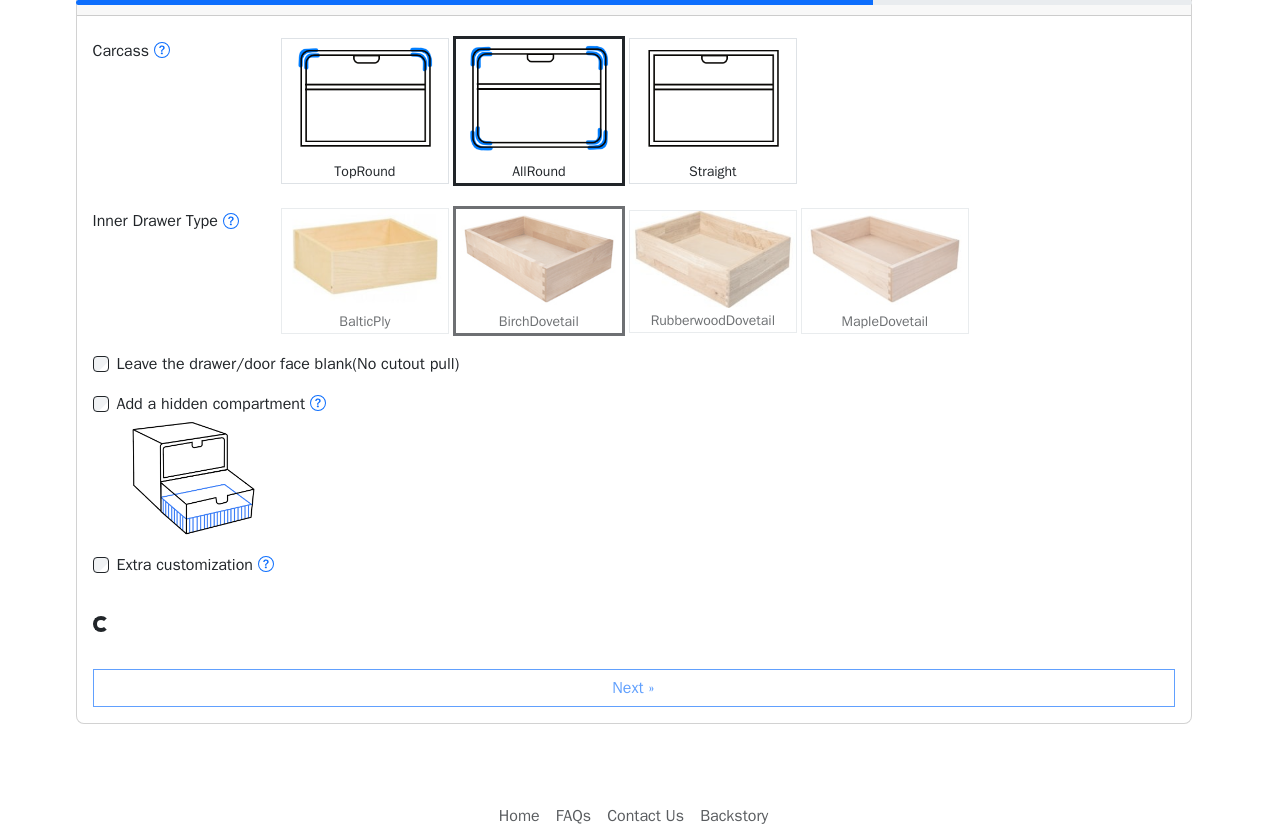 scroll, scrollTop: 2883, scrollLeft: 0, axis: vertical 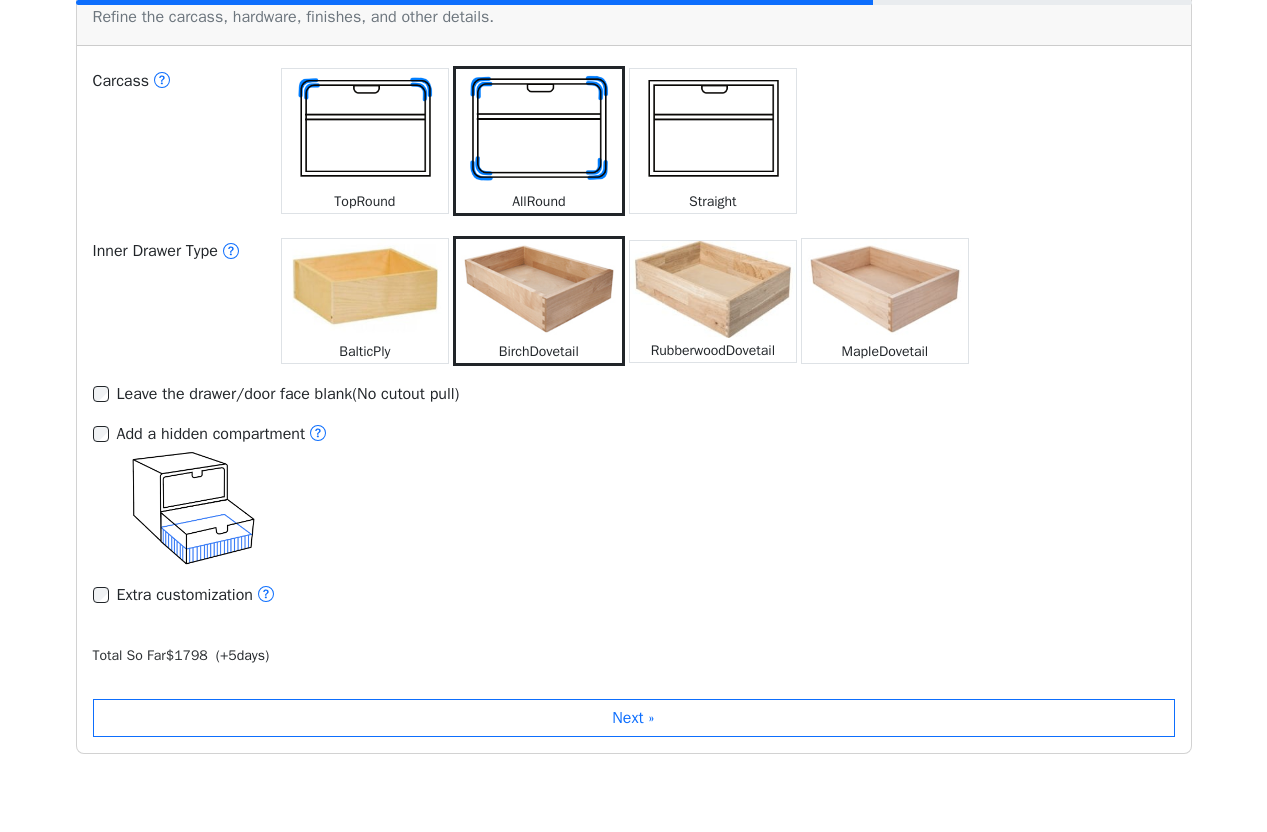 click at bounding box center [365, 289] 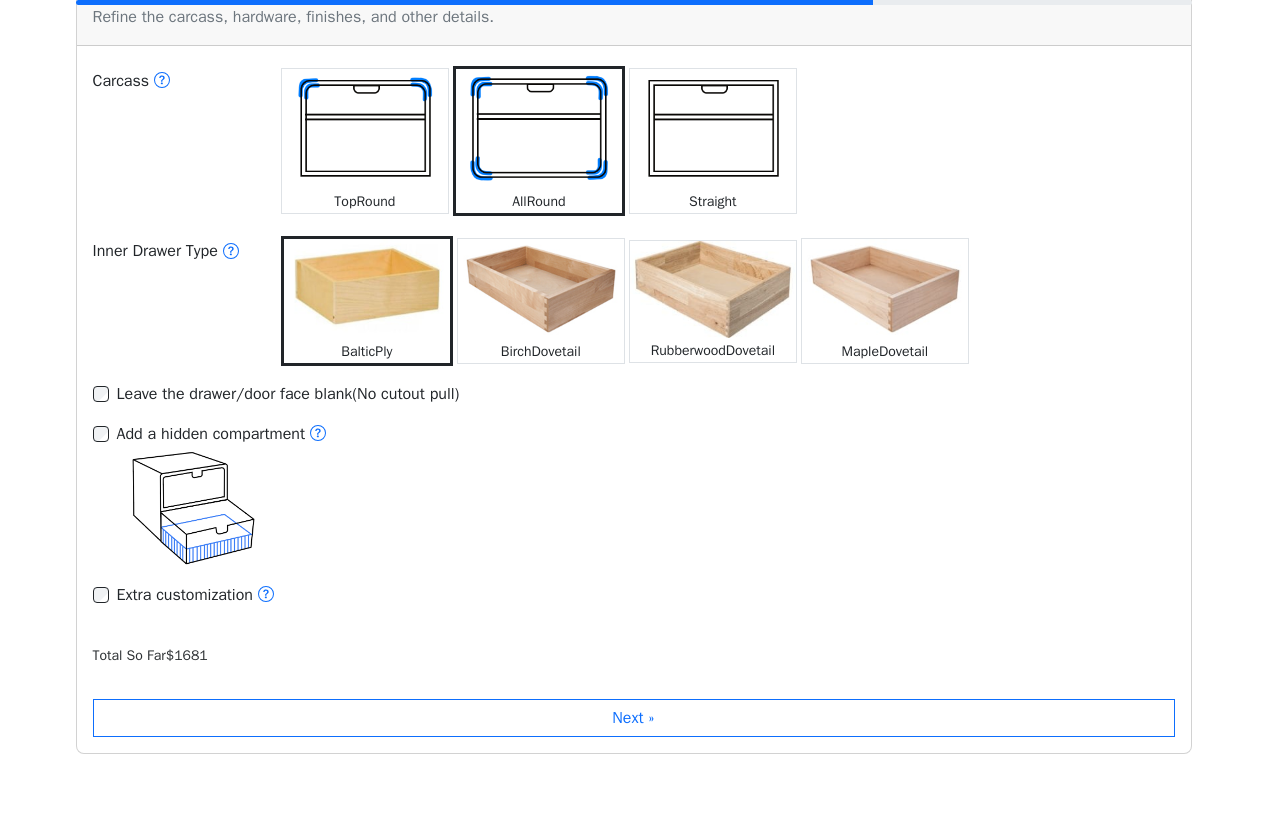 click at bounding box center [885, 289] 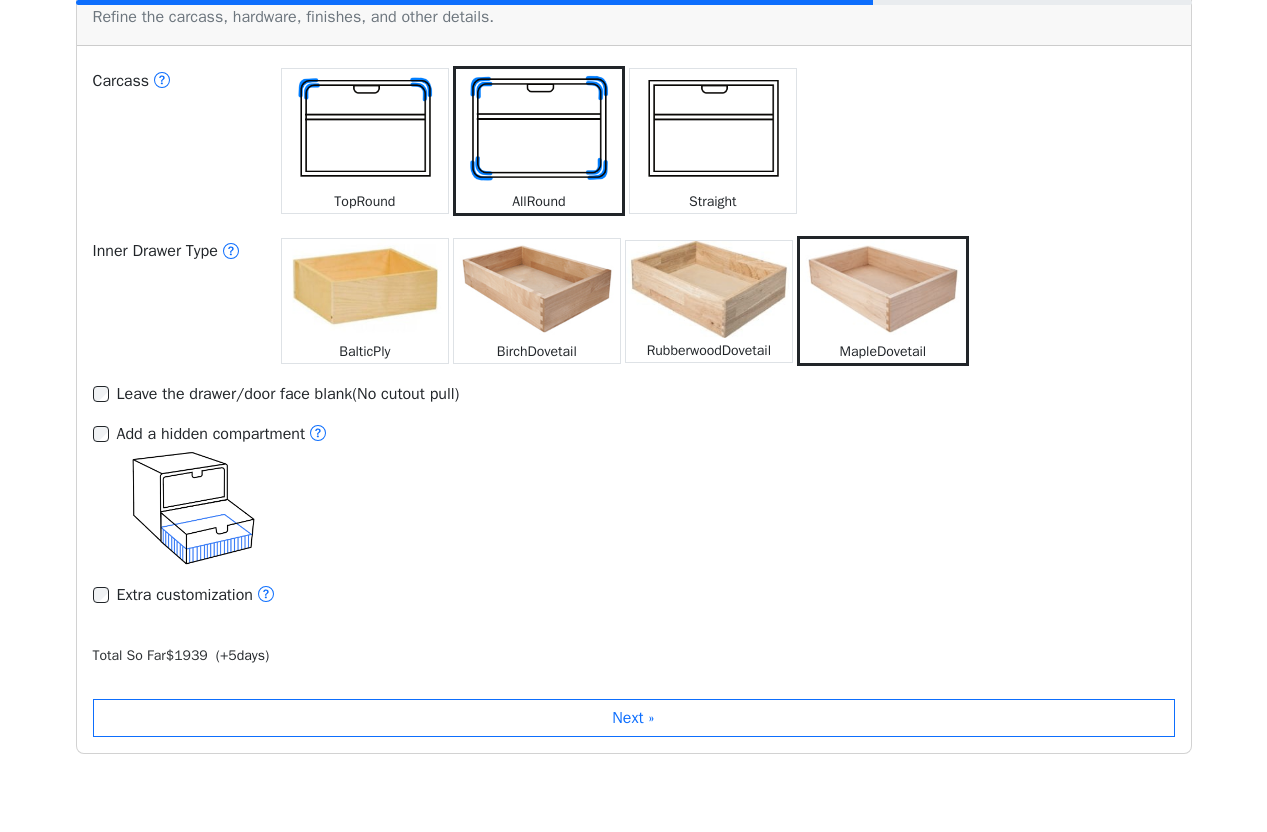 click at bounding box center (709, 289) 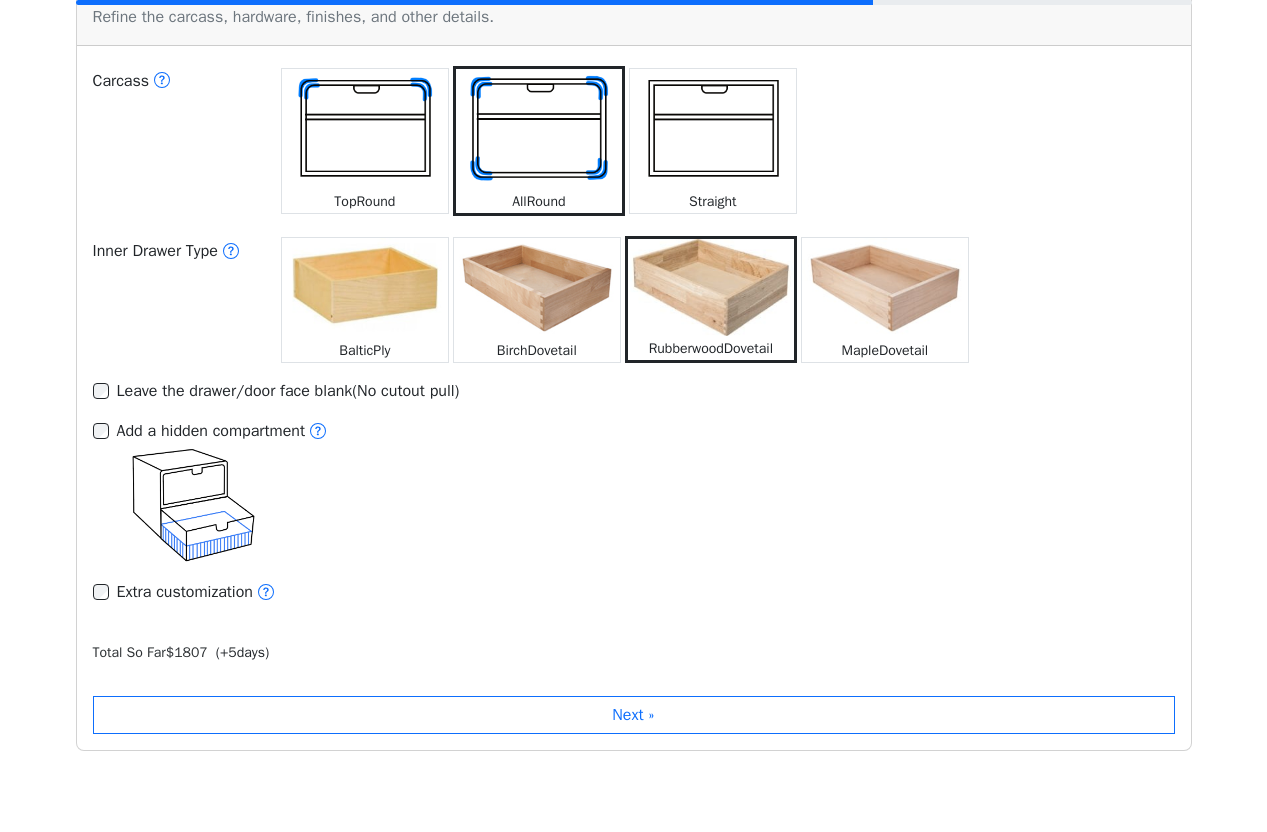 click at bounding box center [365, 288] 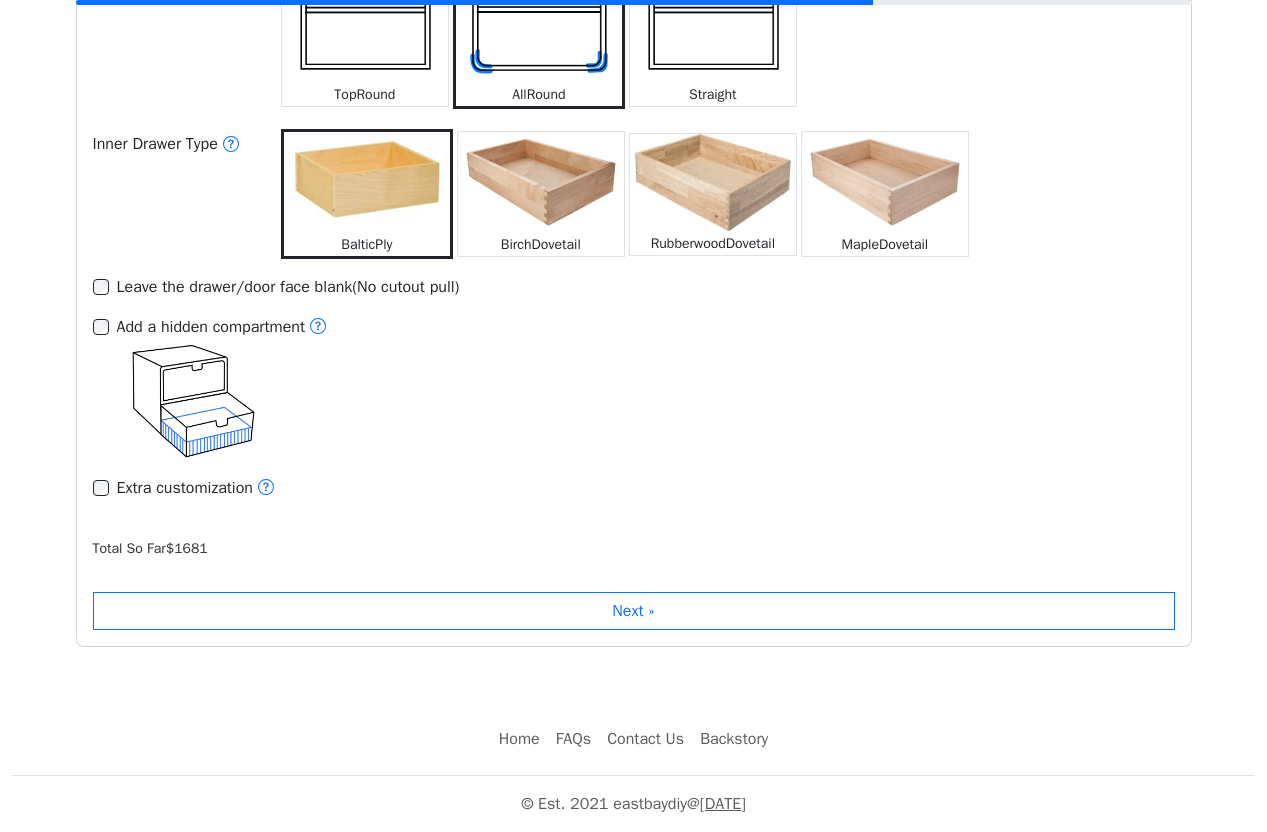 scroll, scrollTop: 3035, scrollLeft: 0, axis: vertical 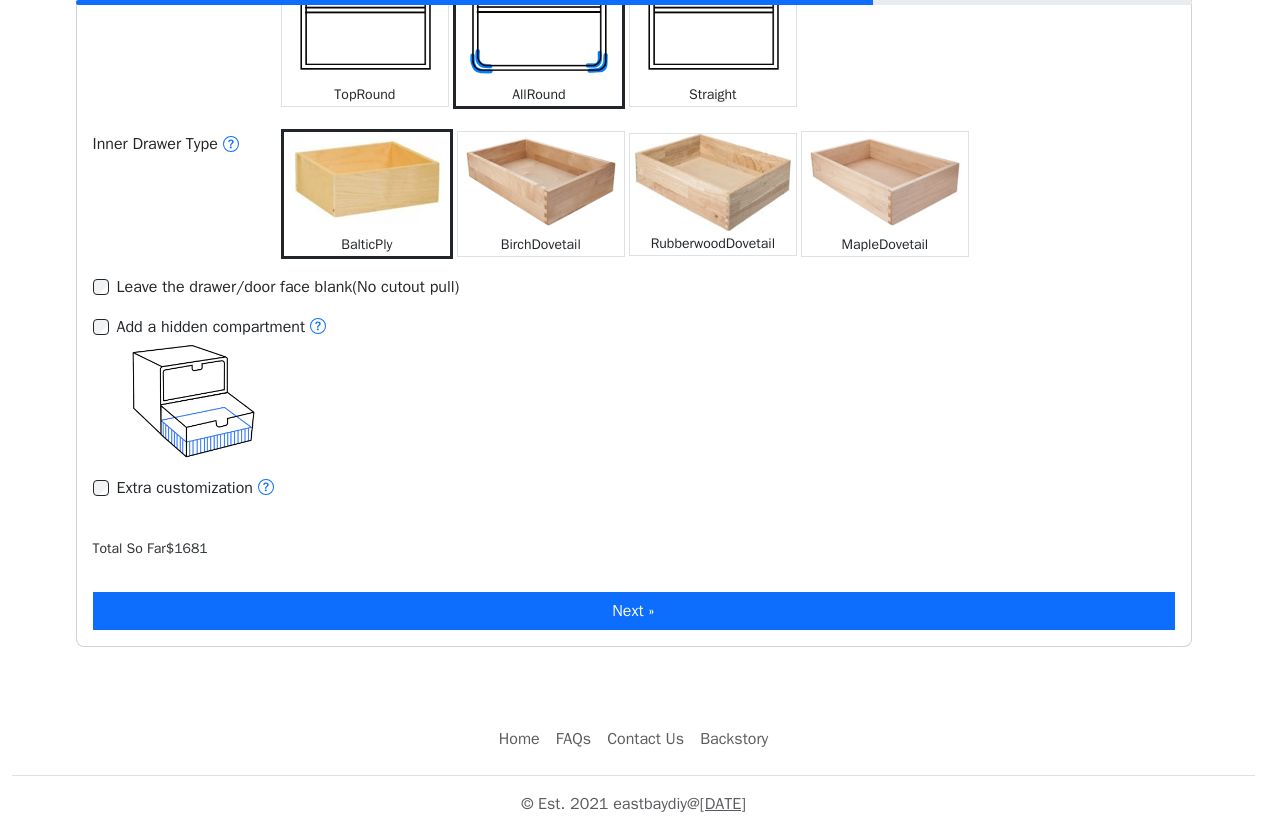click on "Next »" at bounding box center [634, 611] 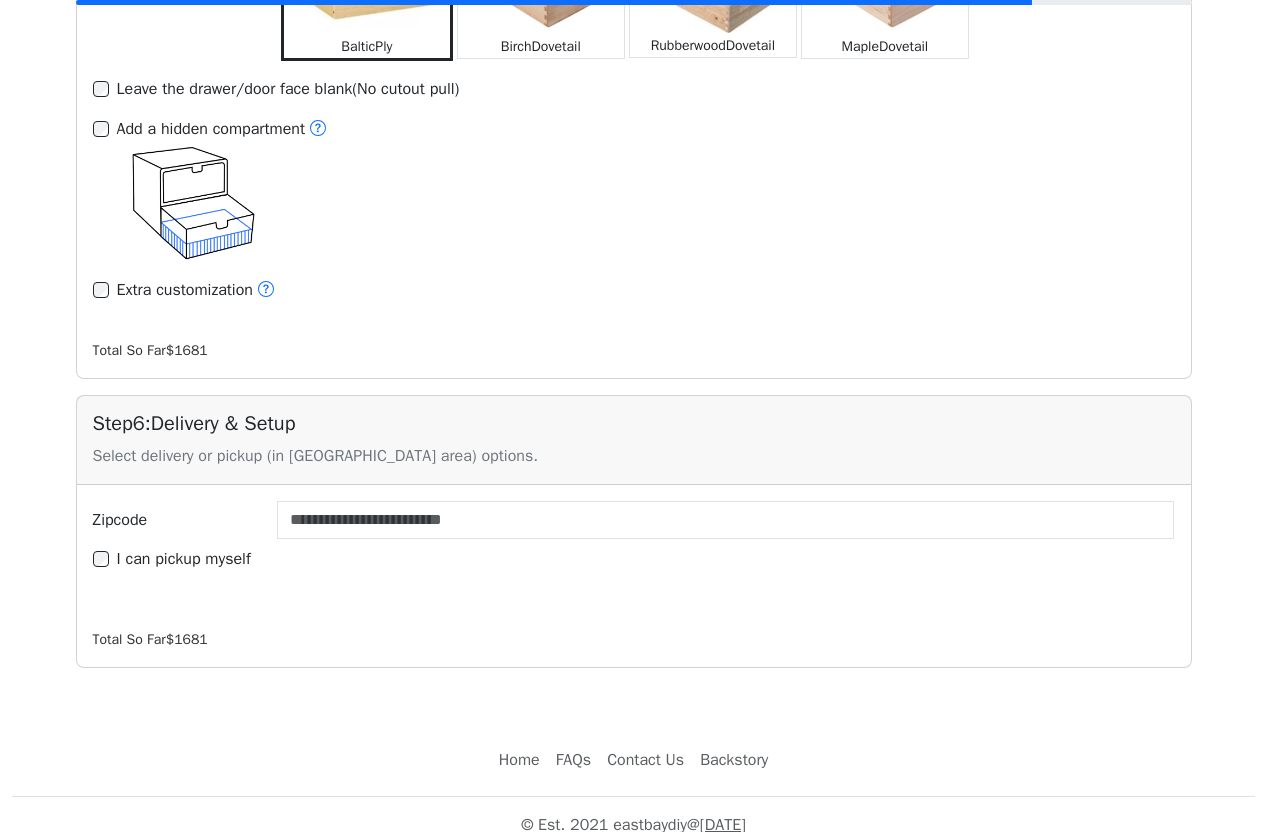 scroll, scrollTop: 3254, scrollLeft: 0, axis: vertical 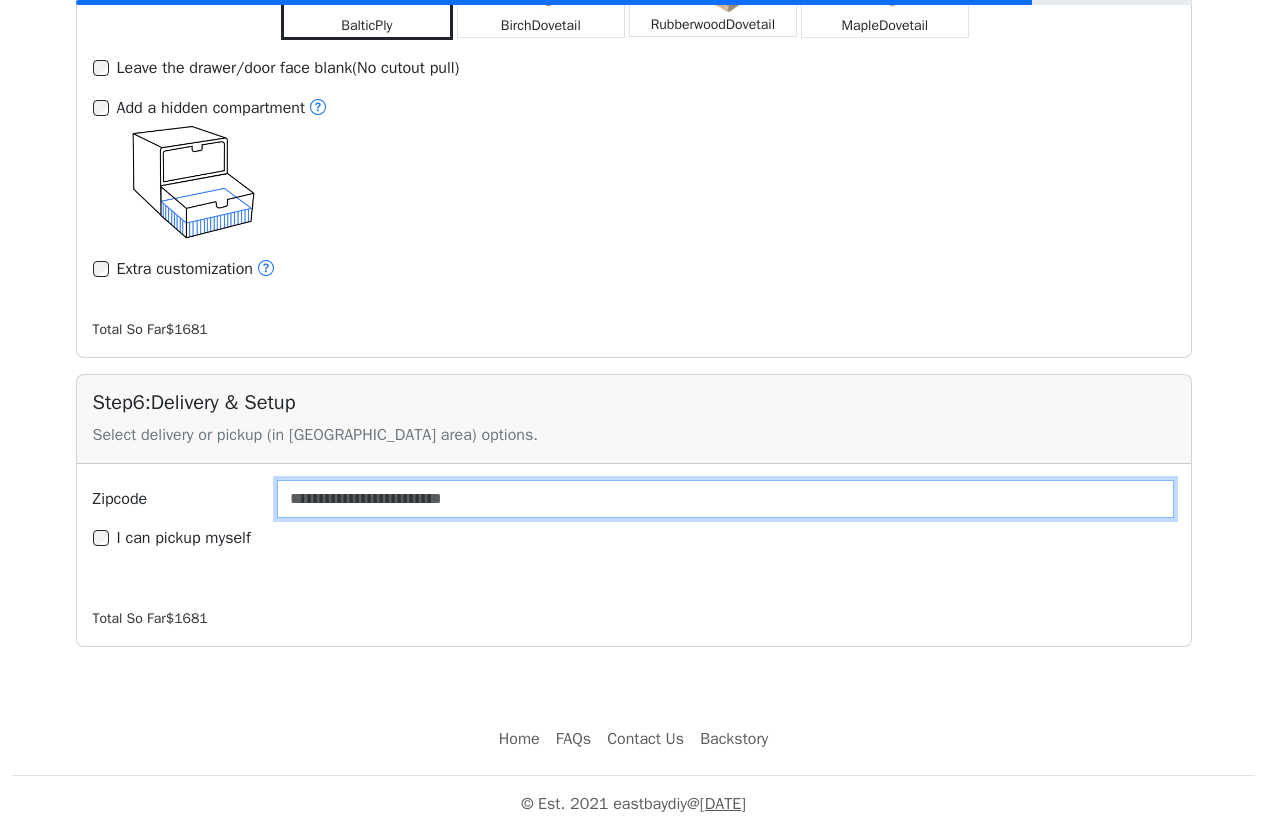 click on "Zipcode" at bounding box center [726, 499] 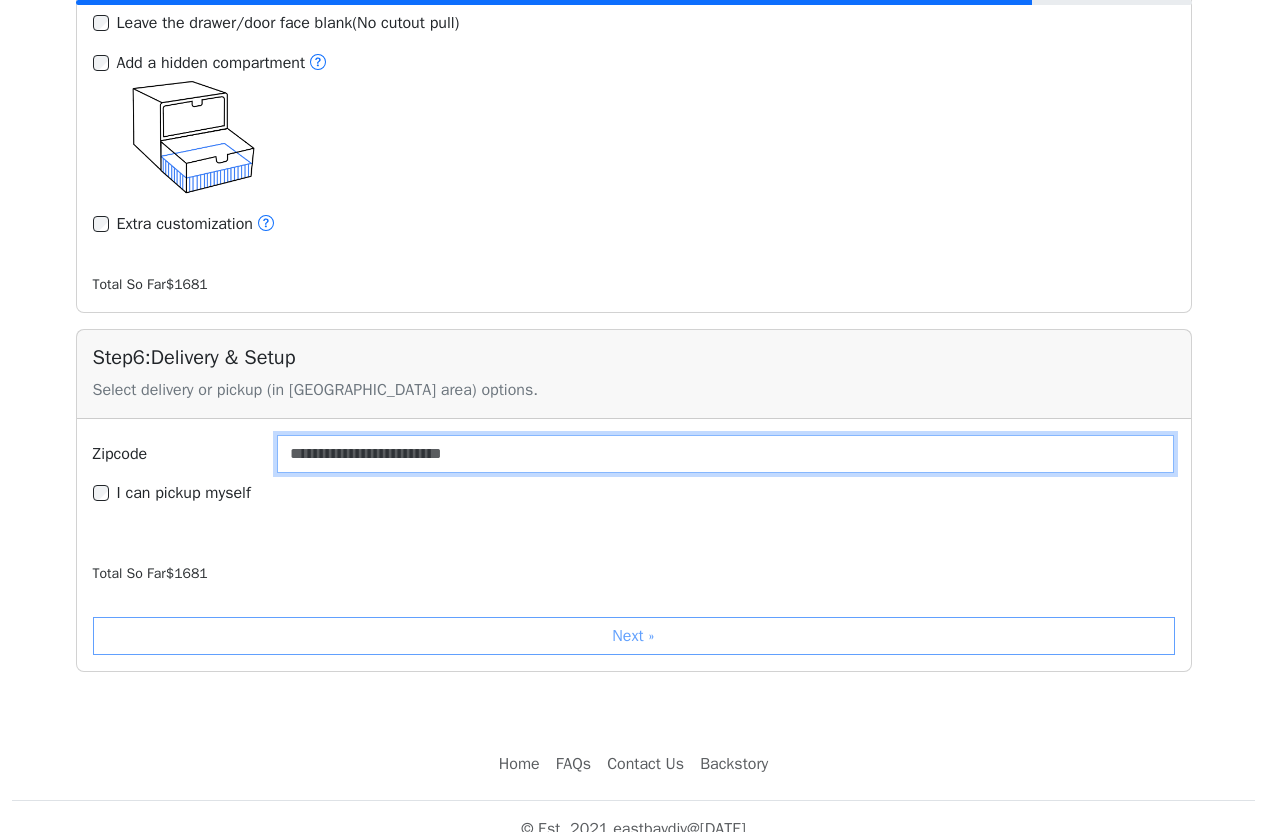 type on "*****" 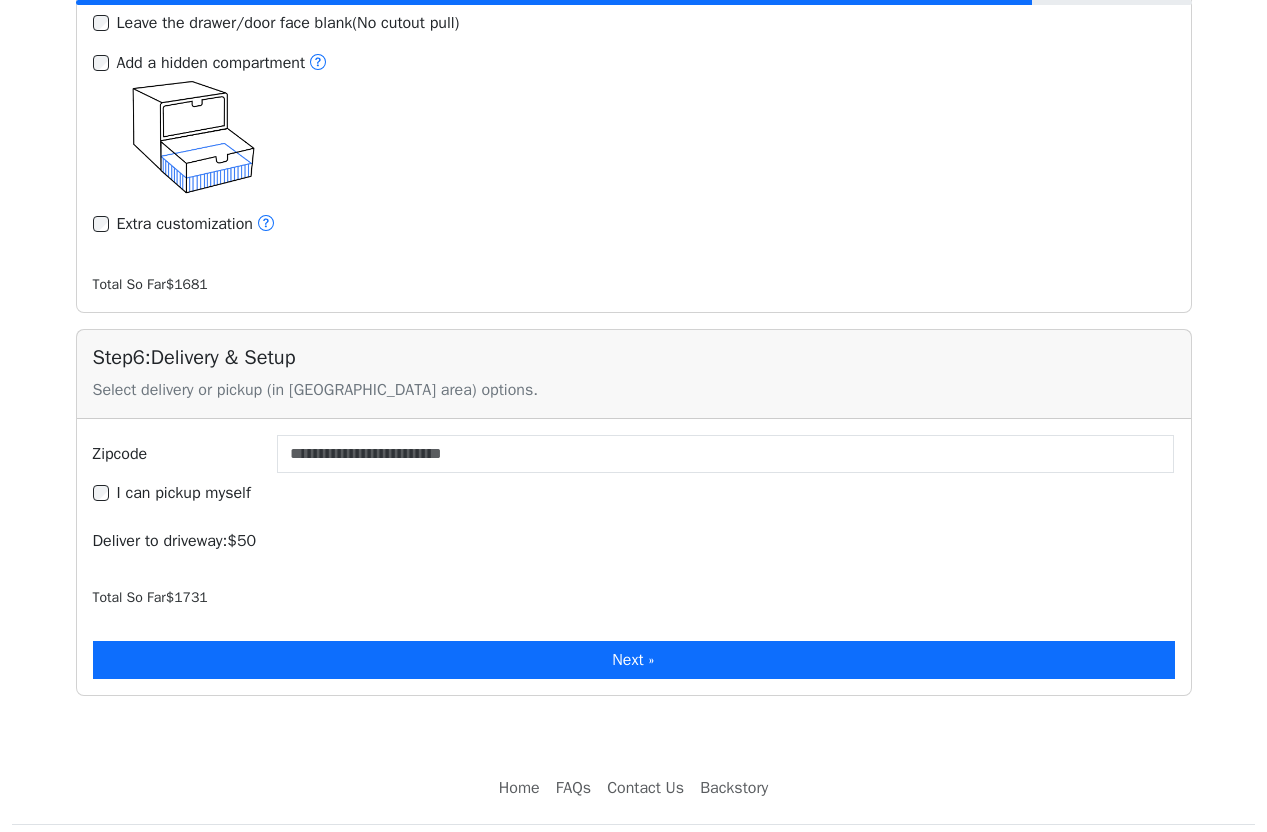click on "Next »" at bounding box center [634, 660] 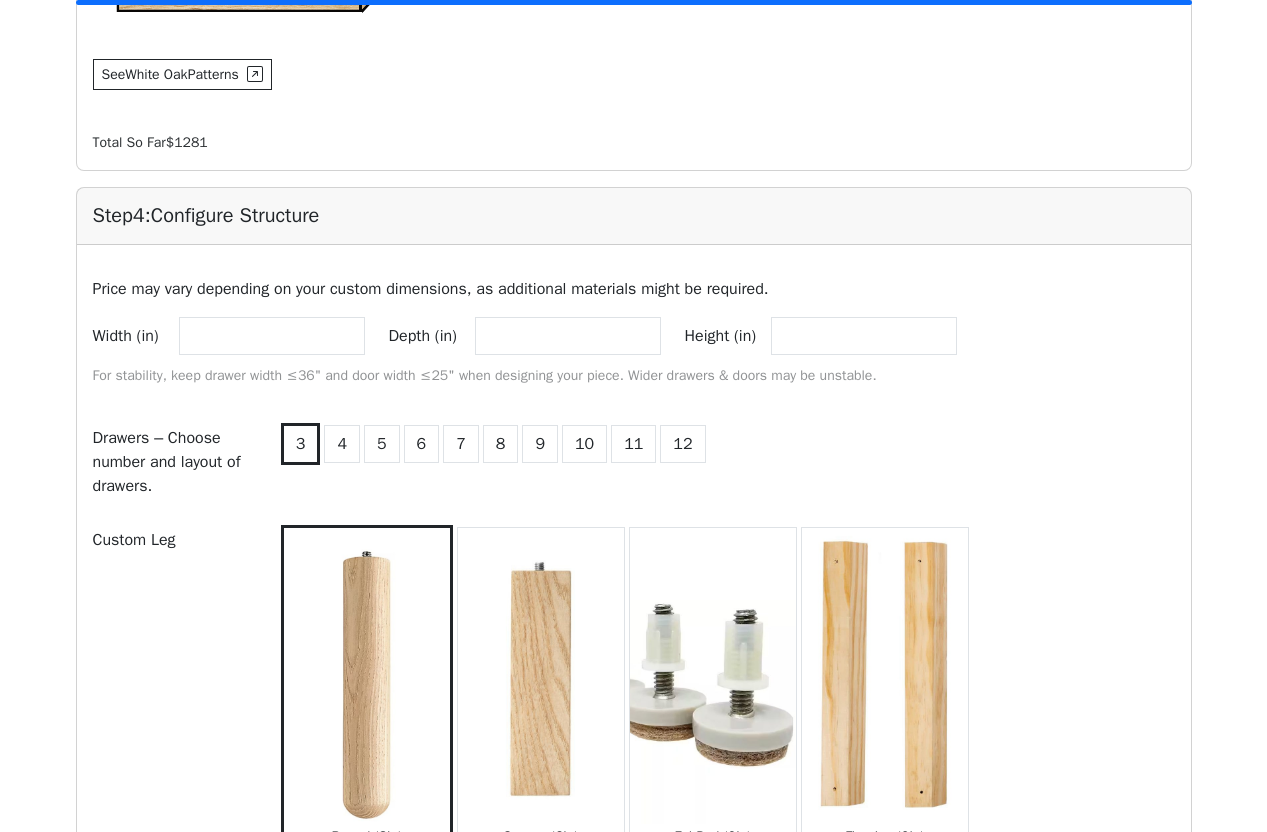 scroll, scrollTop: 1897, scrollLeft: 0, axis: vertical 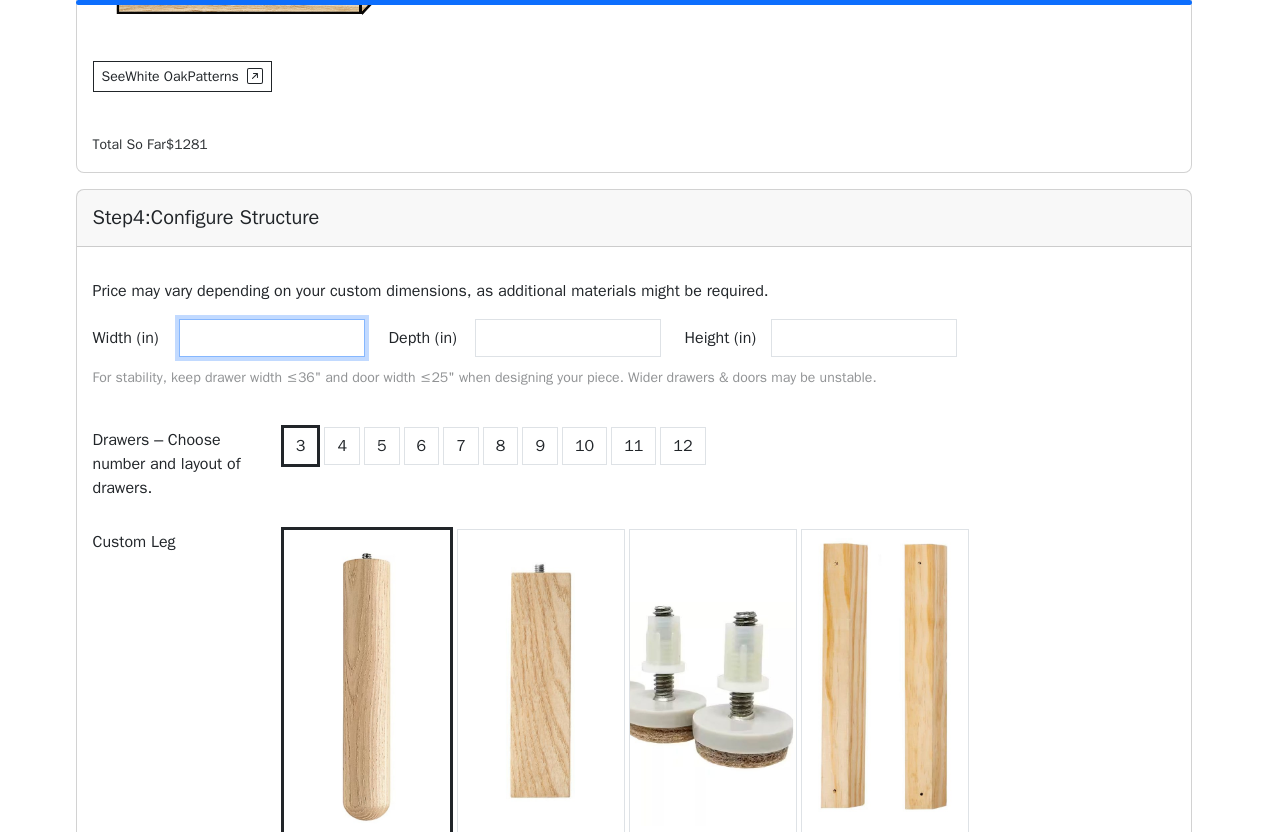 click on "**" at bounding box center (272, 338) 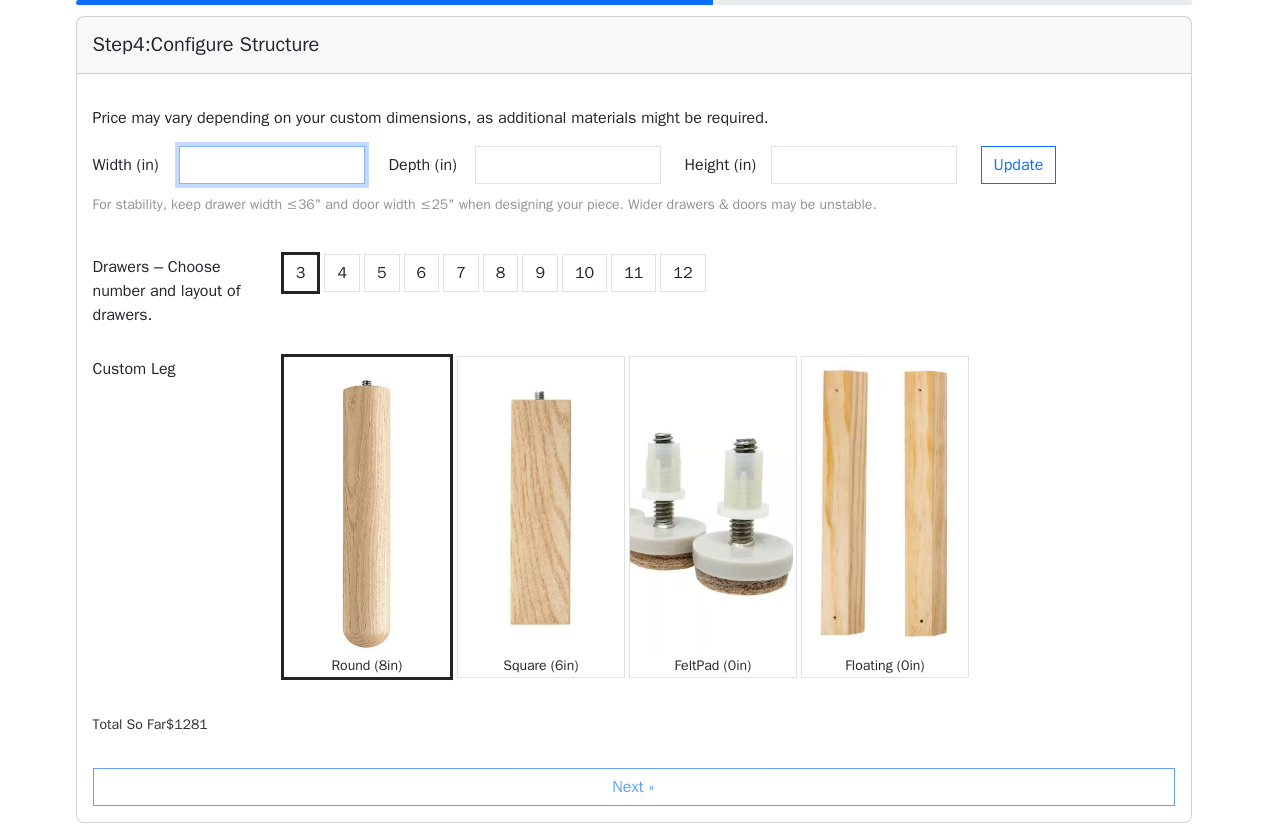 scroll, scrollTop: 2130, scrollLeft: 0, axis: vertical 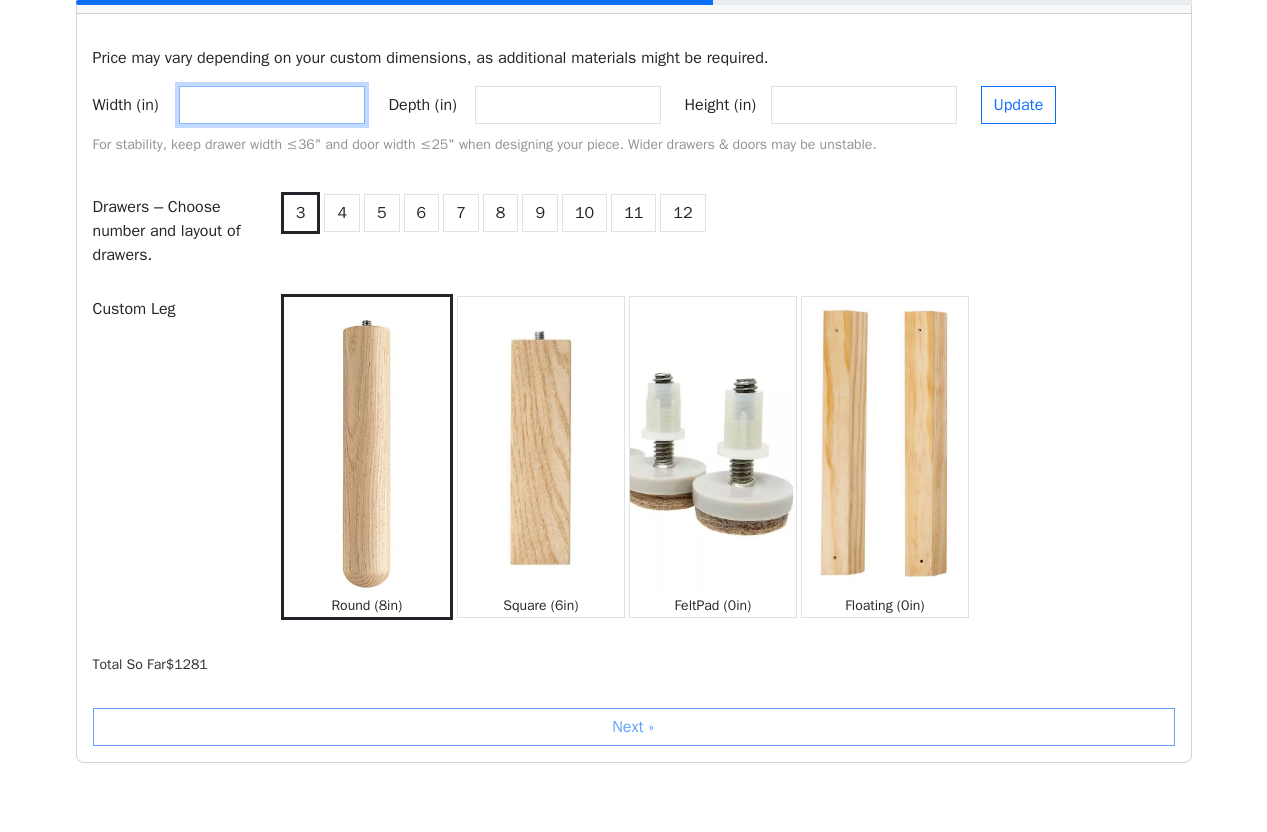 type on "**" 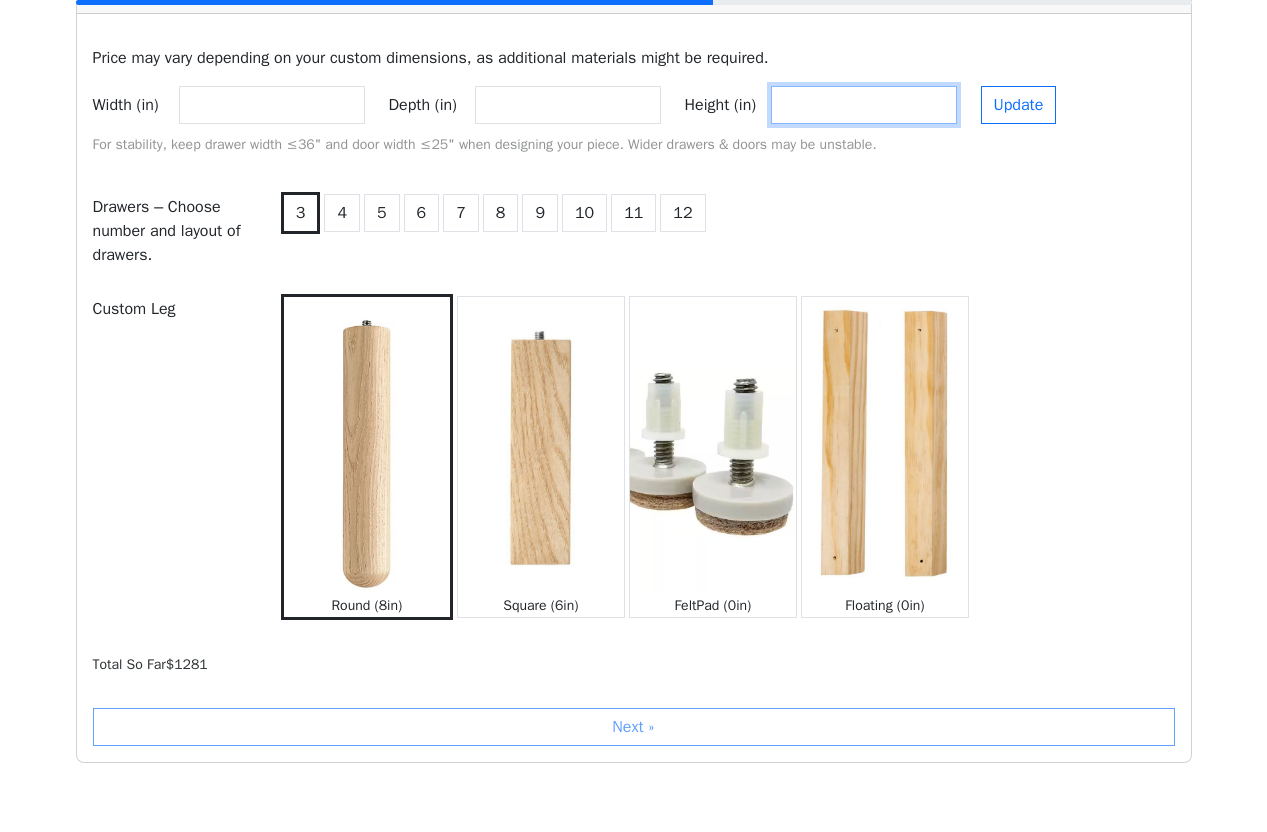 click on "**" at bounding box center [864, 105] 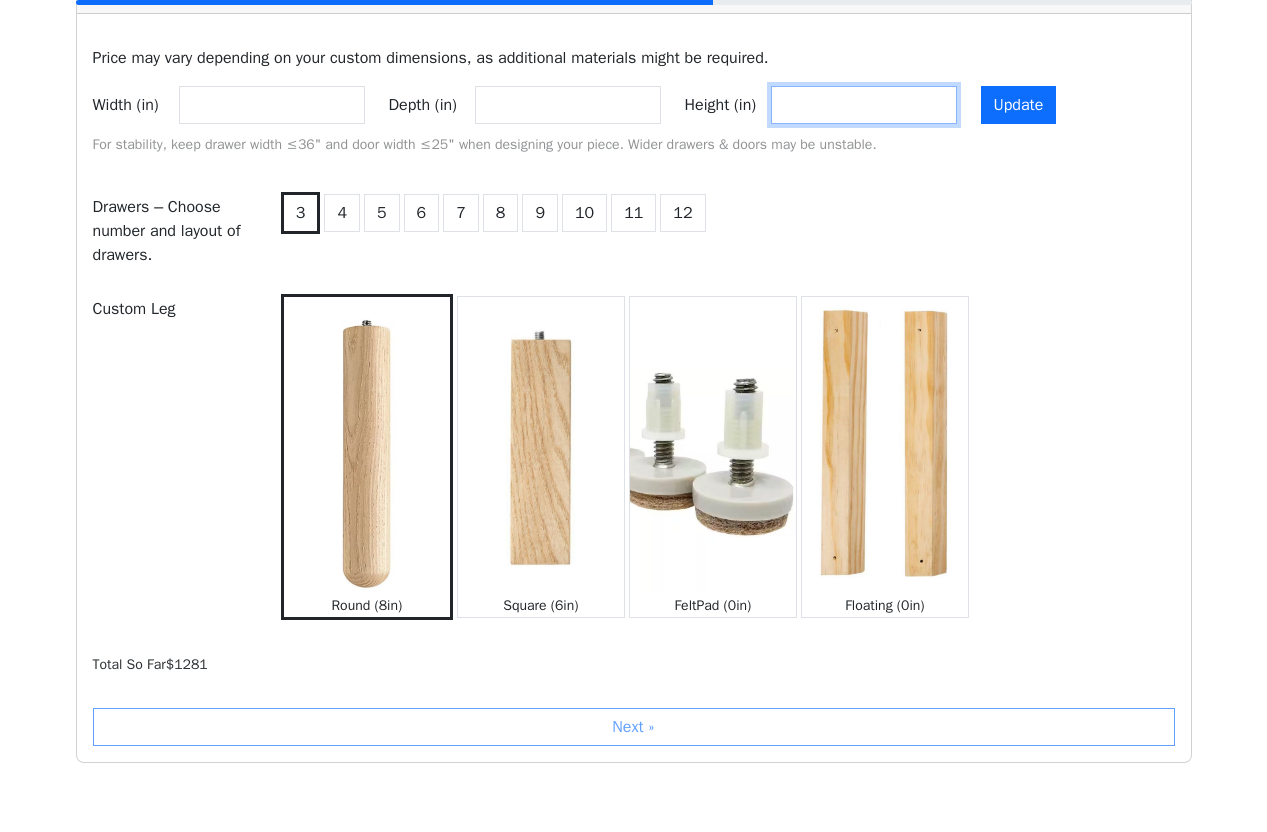 type on "**" 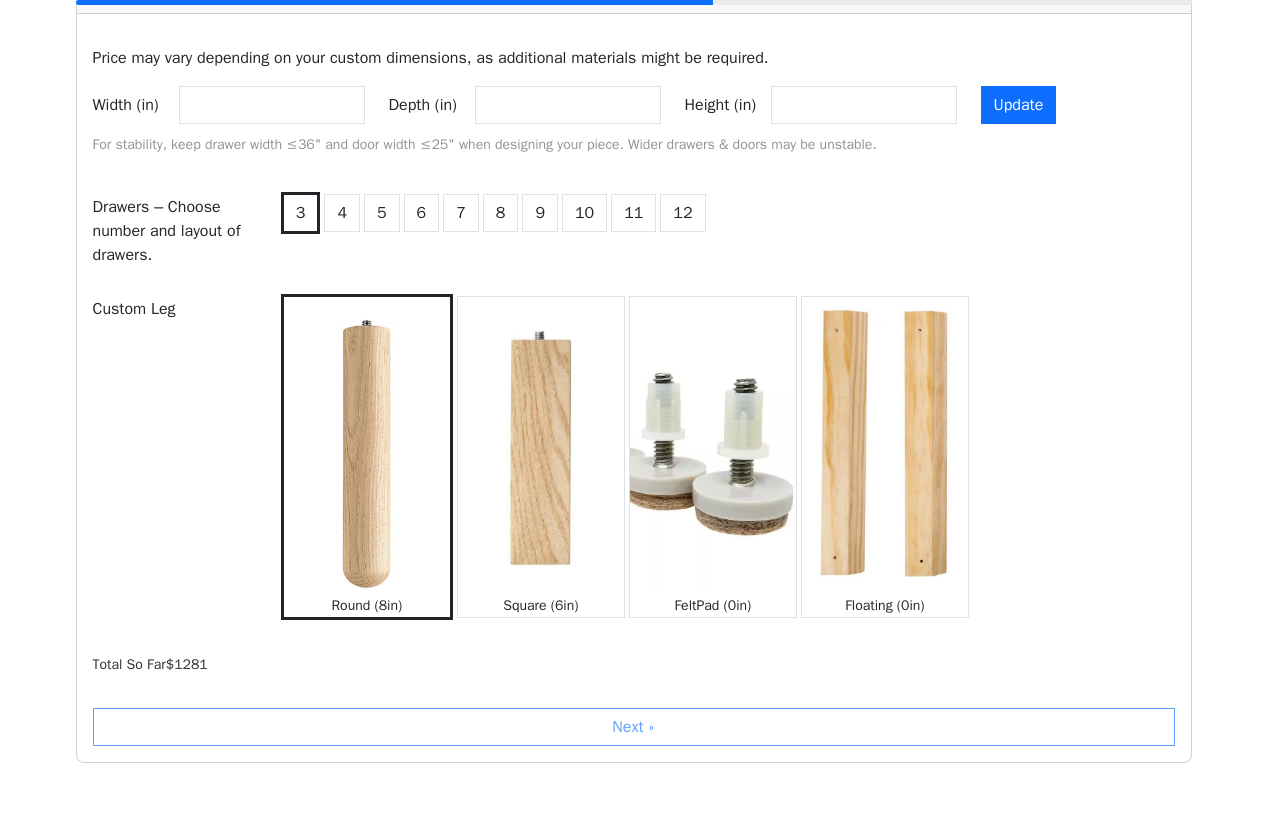 click on "Update" at bounding box center (1019, 105) 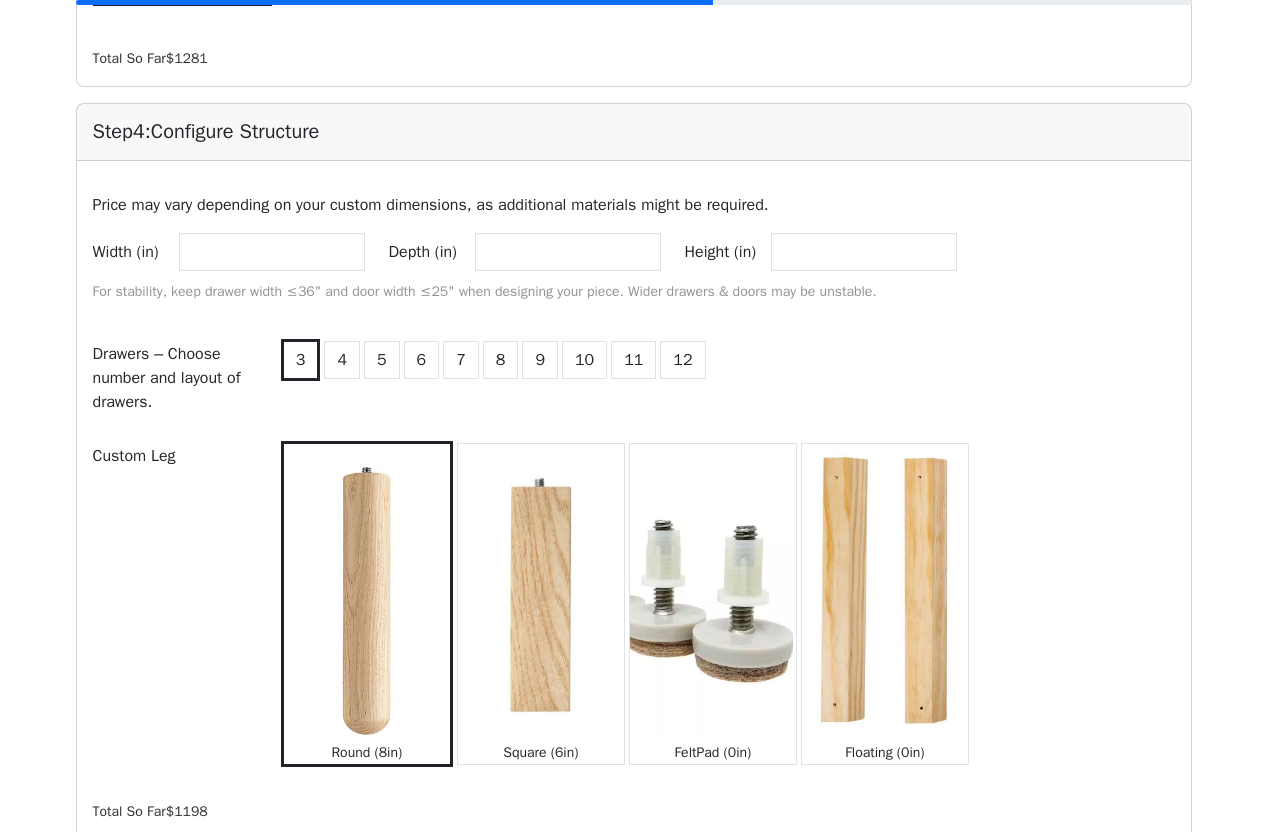 scroll, scrollTop: 1936, scrollLeft: 0, axis: vertical 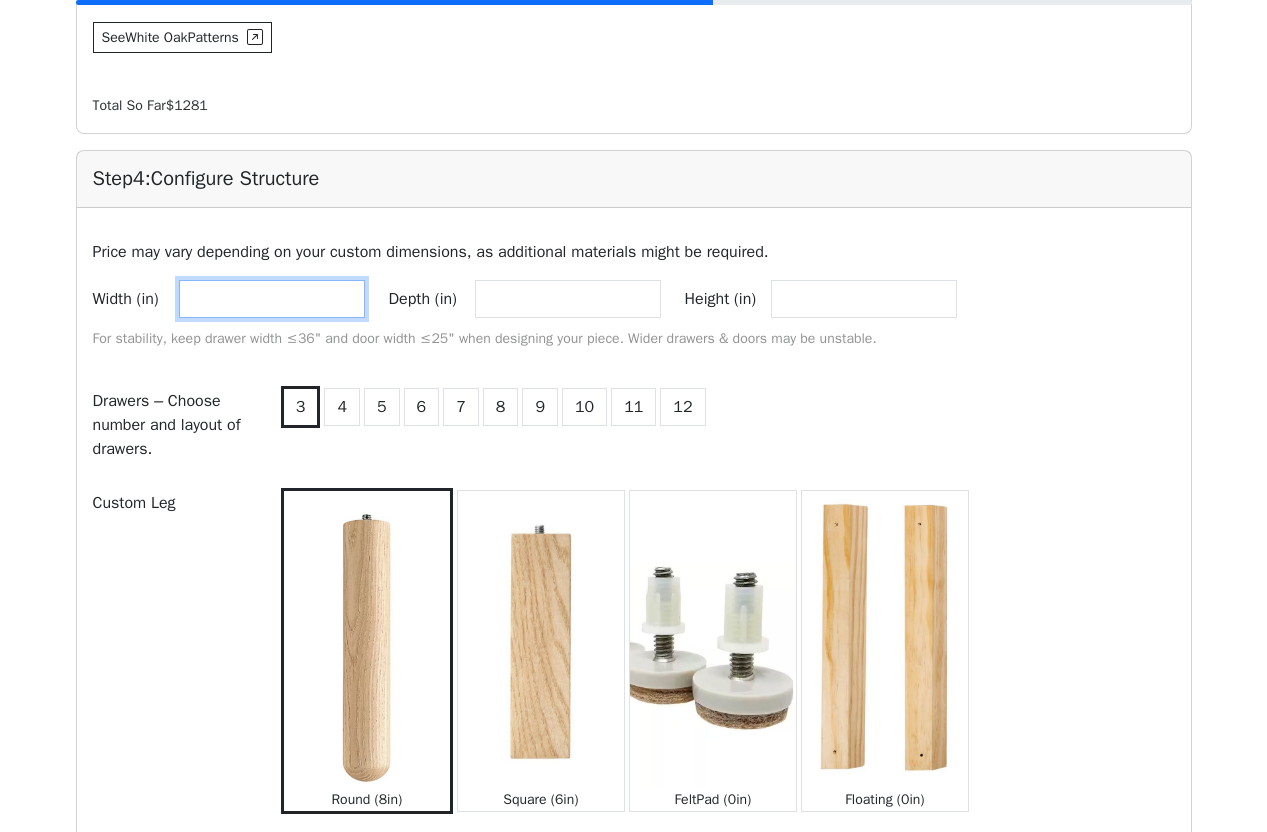 click on "**" at bounding box center [272, 299] 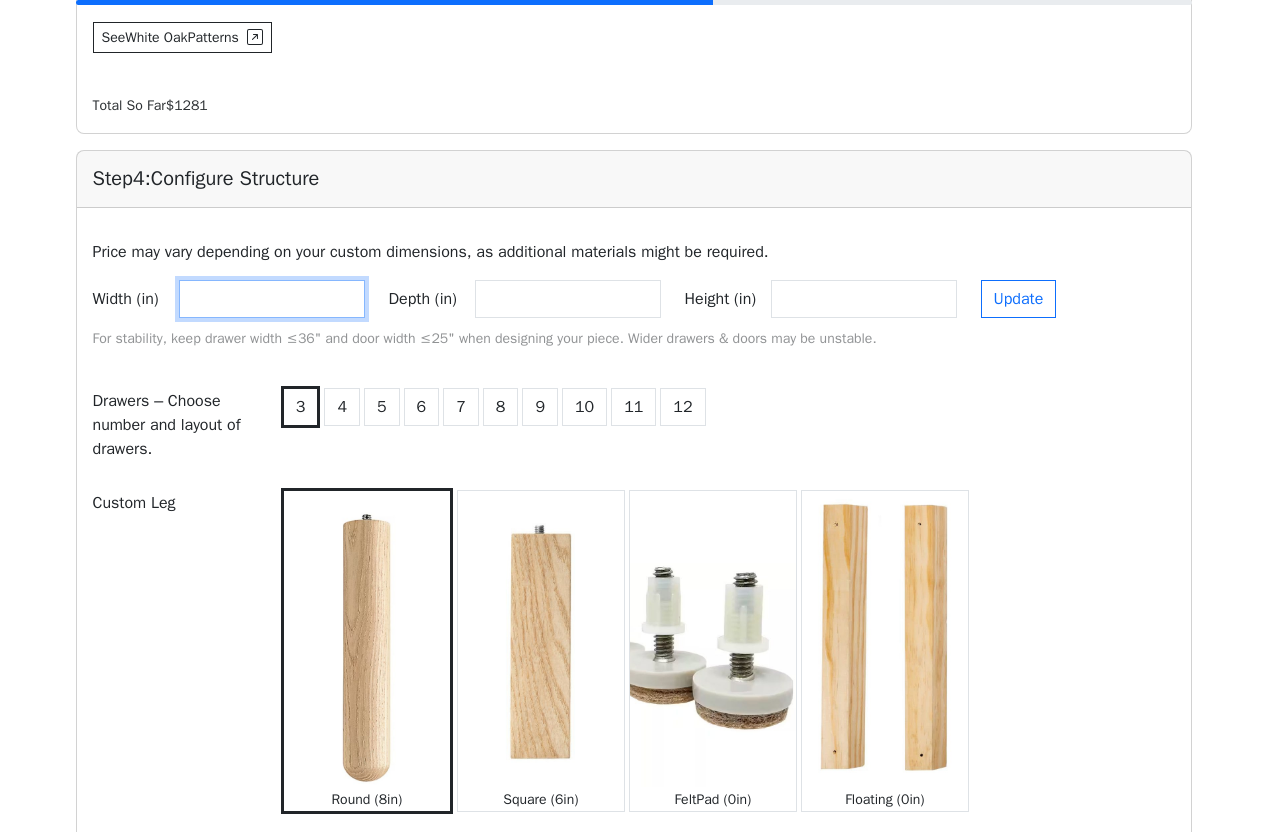 type on "**" 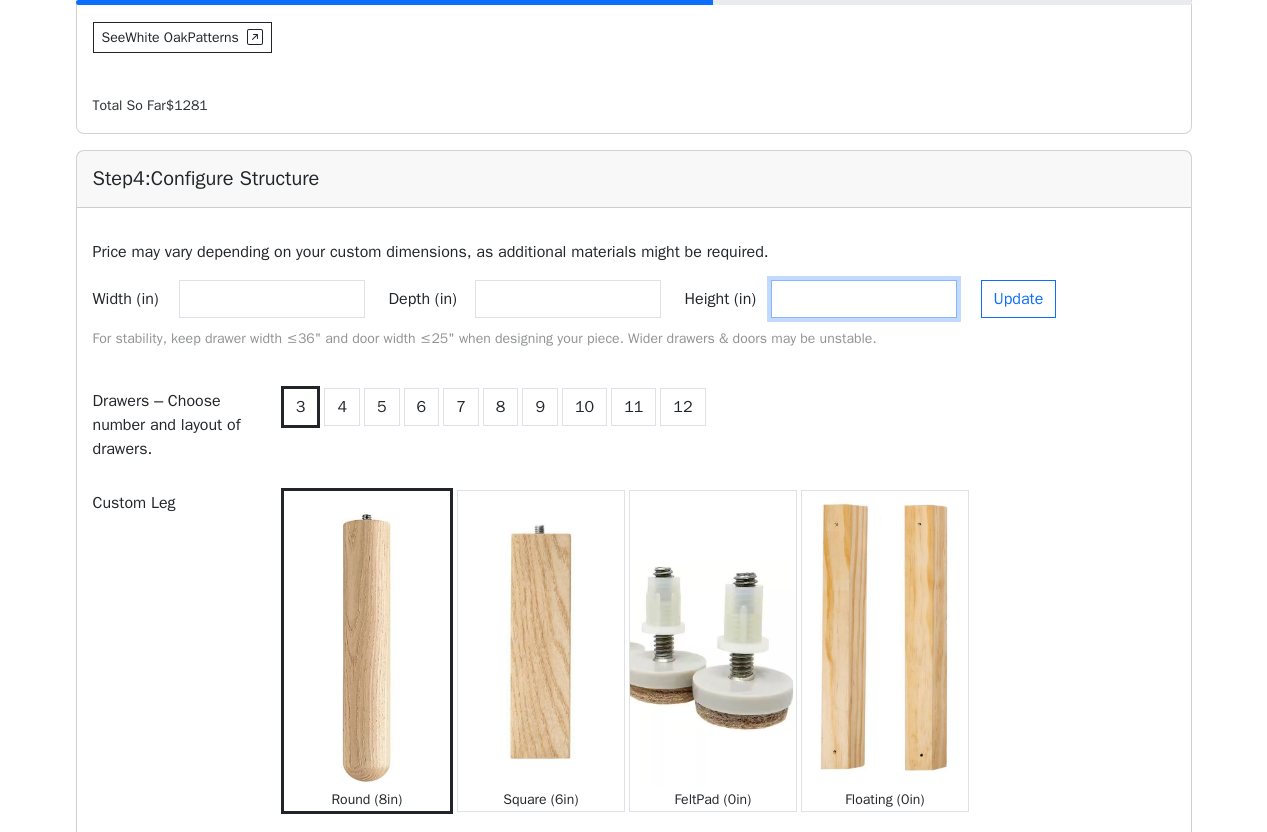 click on "**" at bounding box center [864, 299] 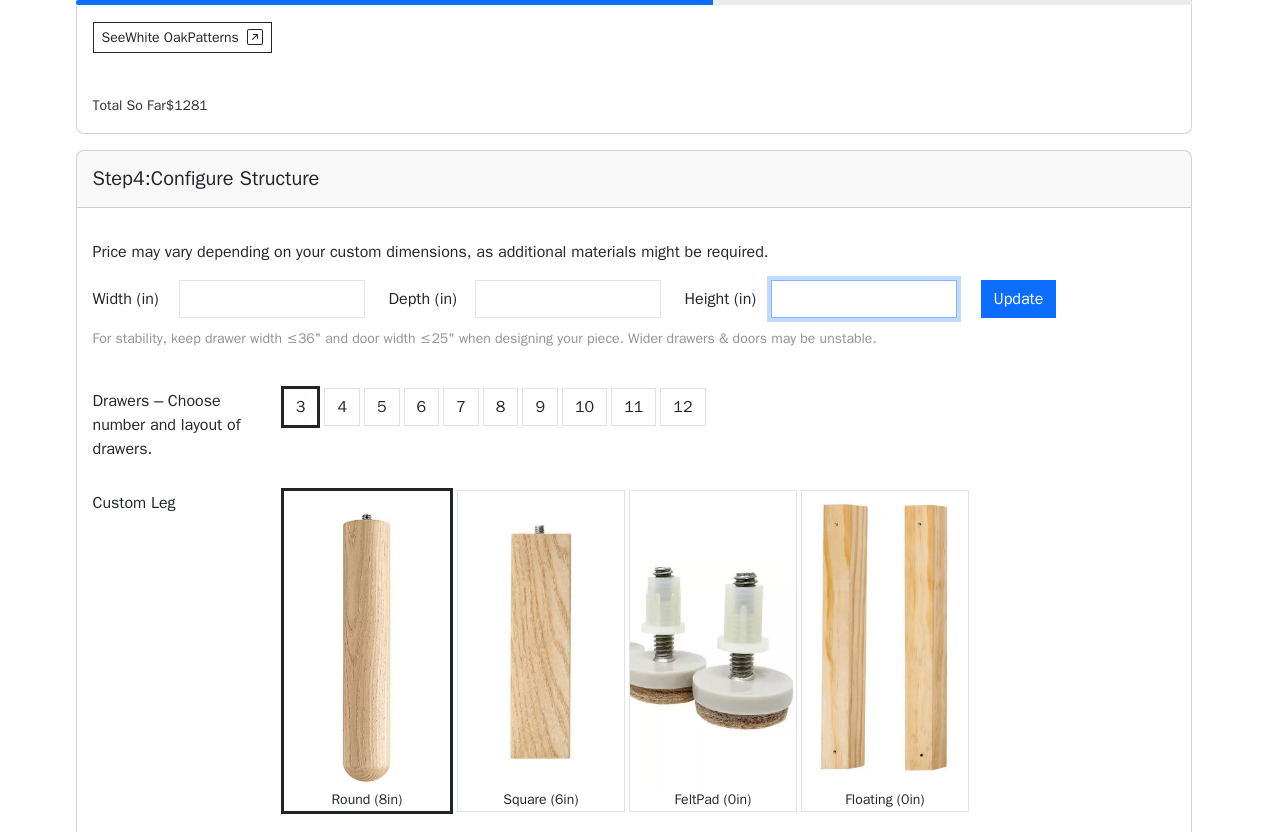 type on "**" 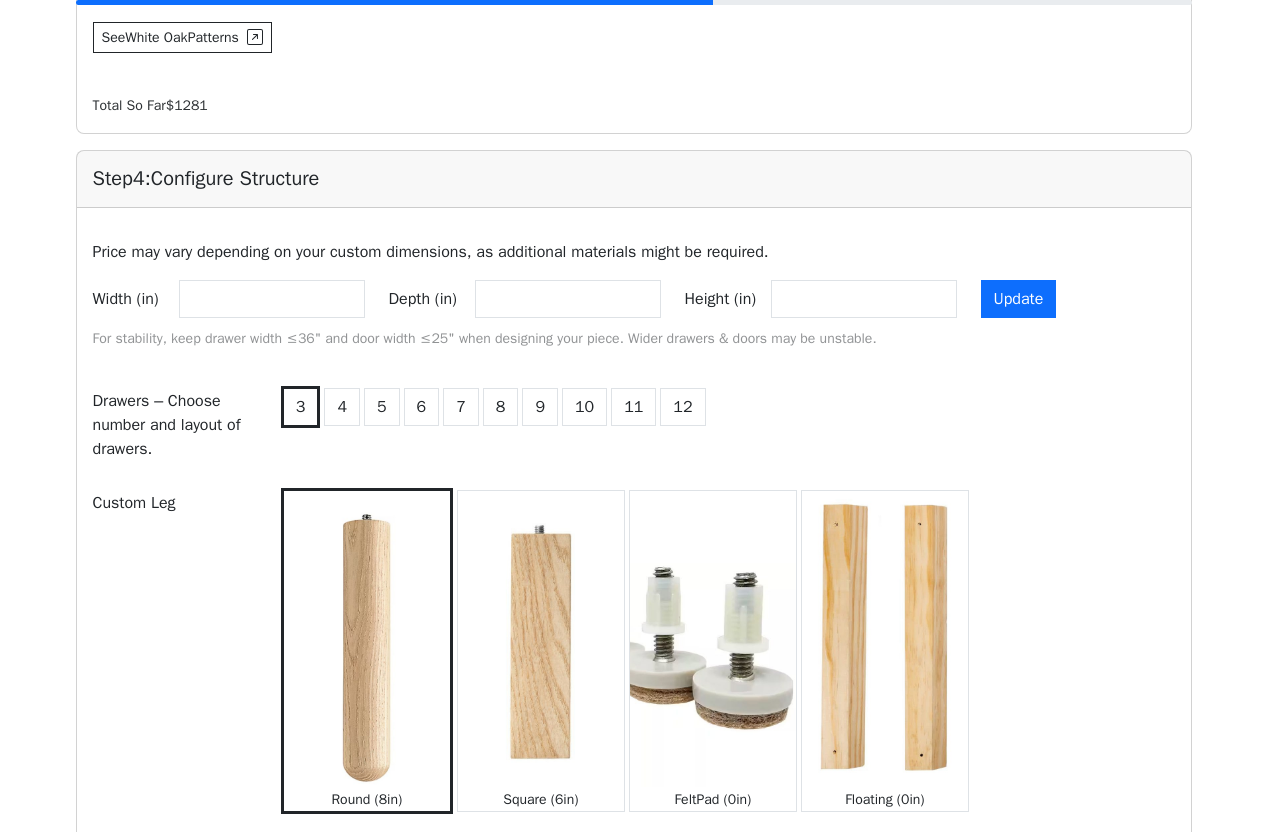 click on "Update" at bounding box center (1019, 299) 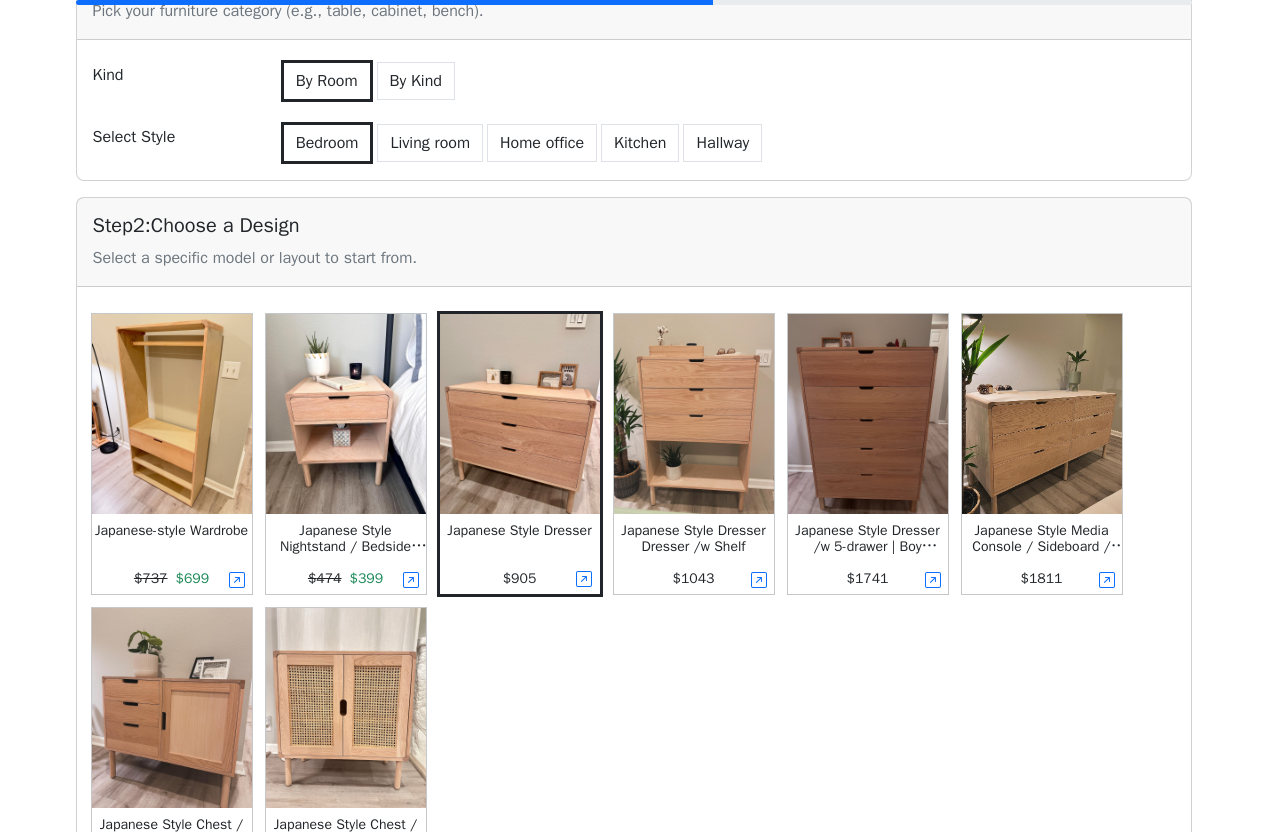 scroll, scrollTop: 255, scrollLeft: 0, axis: vertical 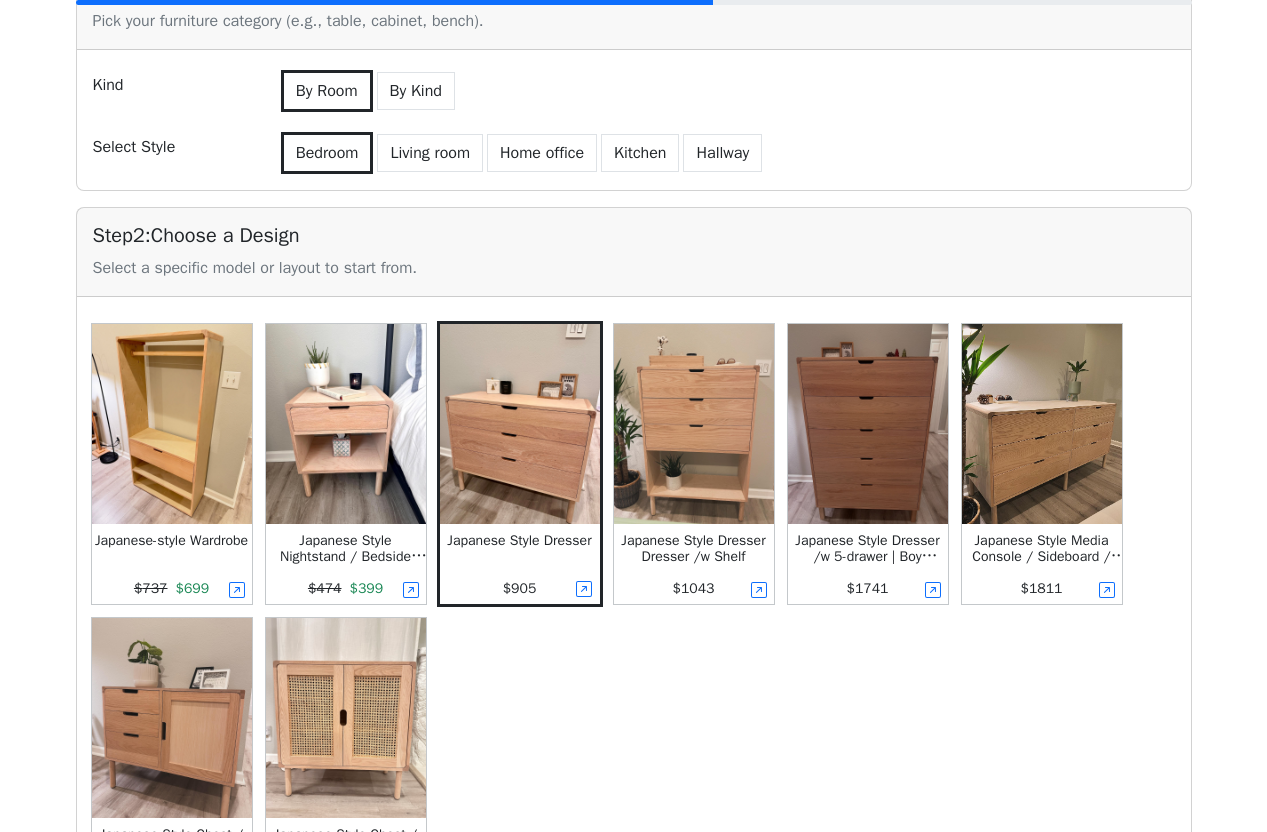 click at bounding box center (346, 424) 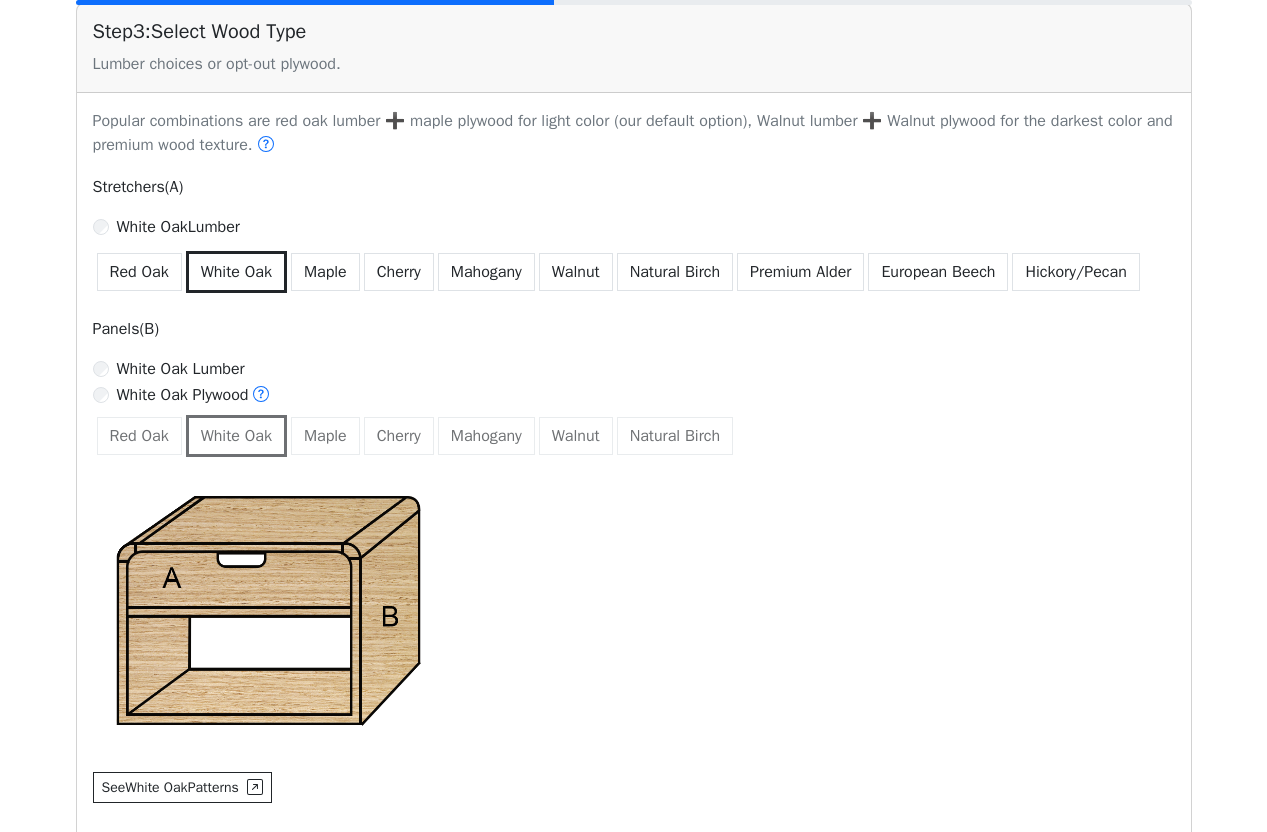 scroll, scrollTop: 1190, scrollLeft: 0, axis: vertical 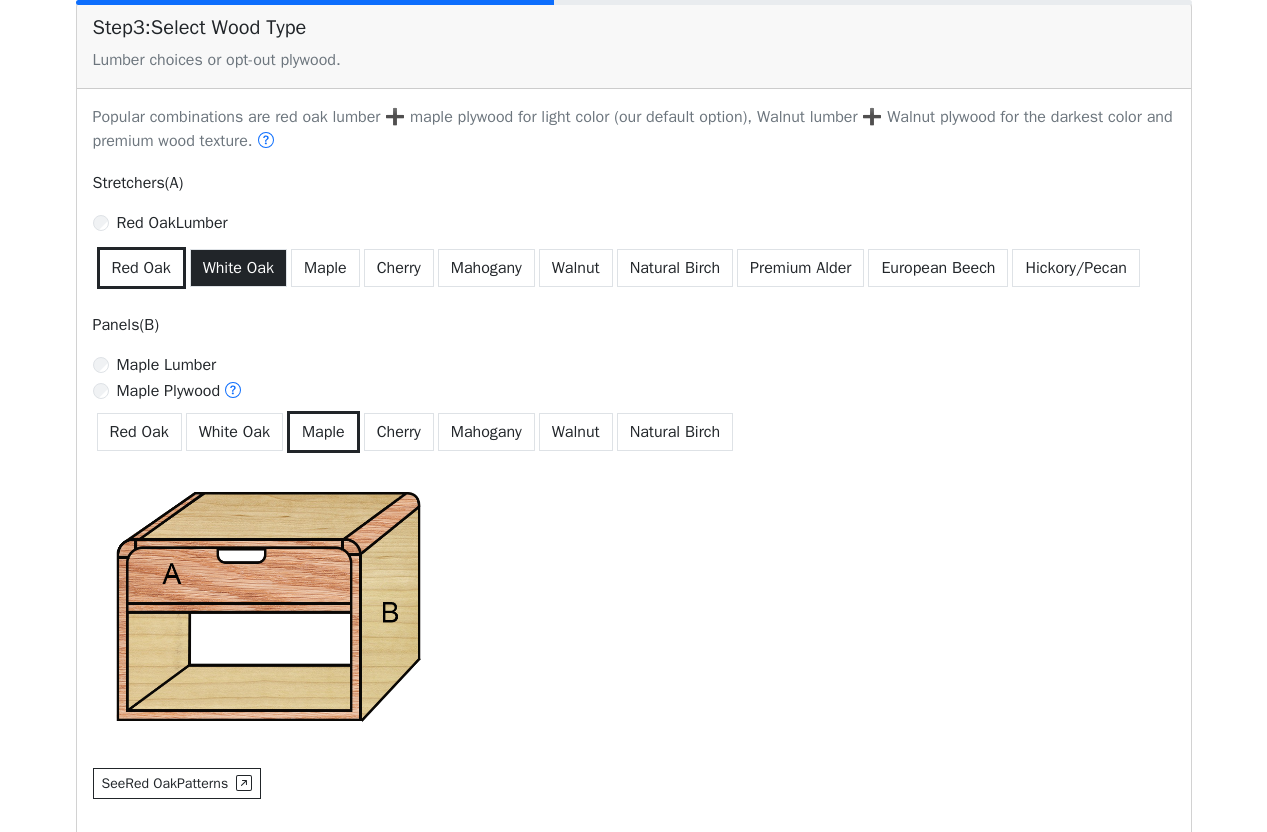 click on "White Oak" at bounding box center (238, 268) 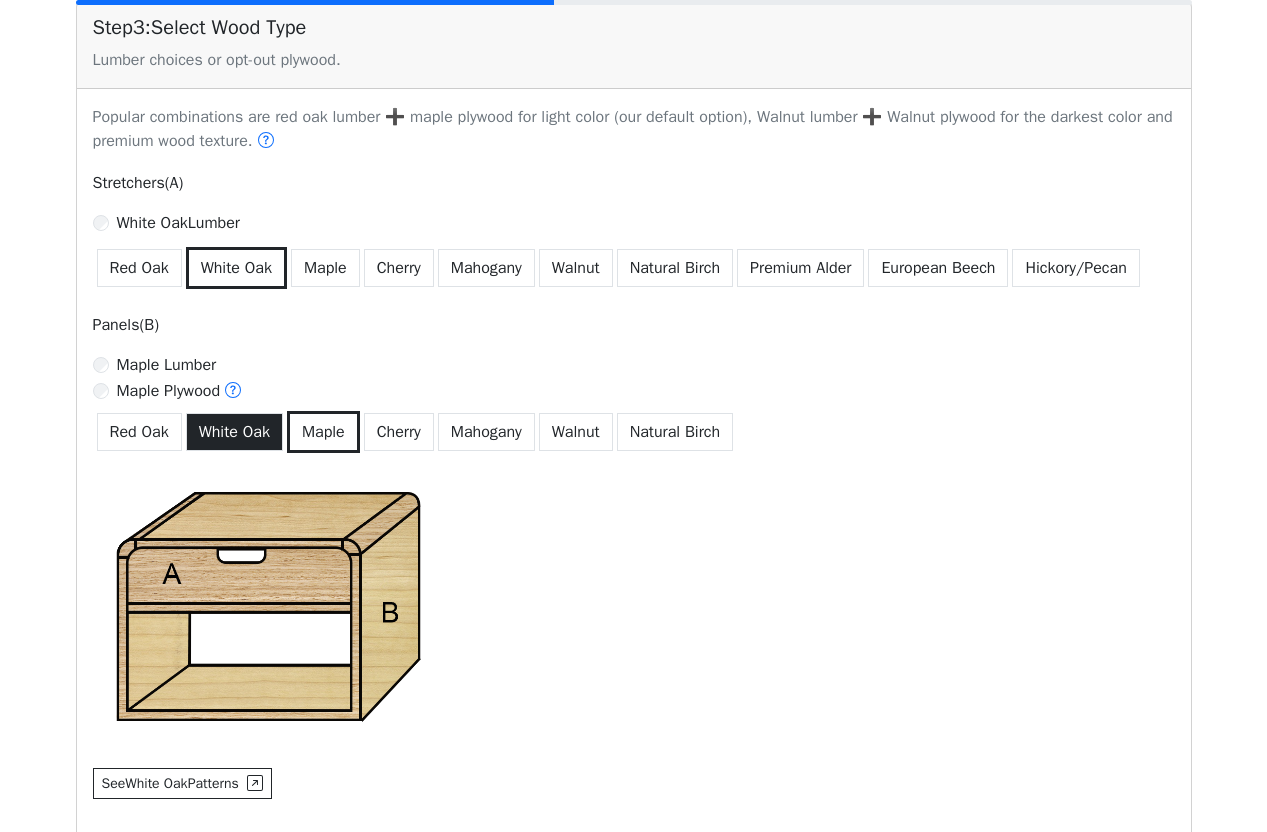 click on "White Oak" at bounding box center (234, 432) 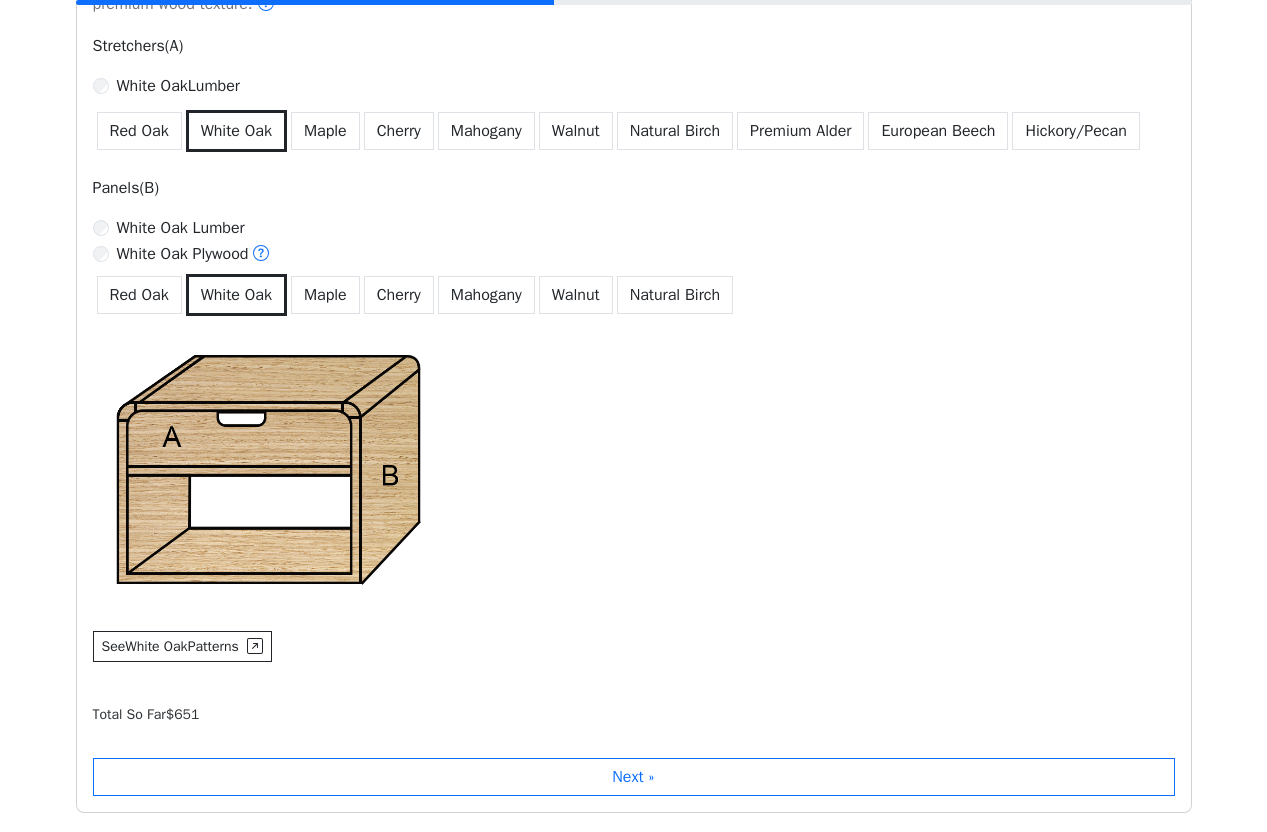 scroll, scrollTop: 1328, scrollLeft: 0, axis: vertical 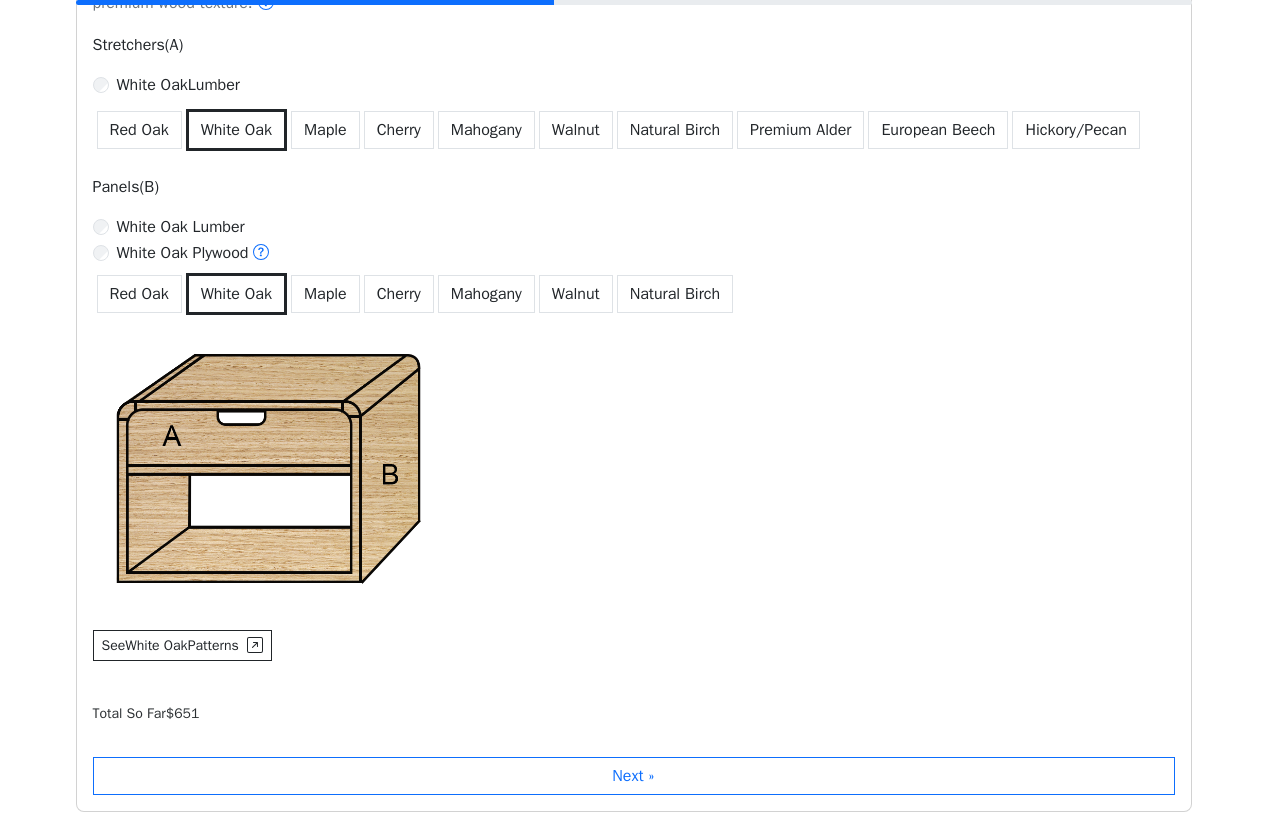 click on "White Oak   Lumber" at bounding box center [181, 227] 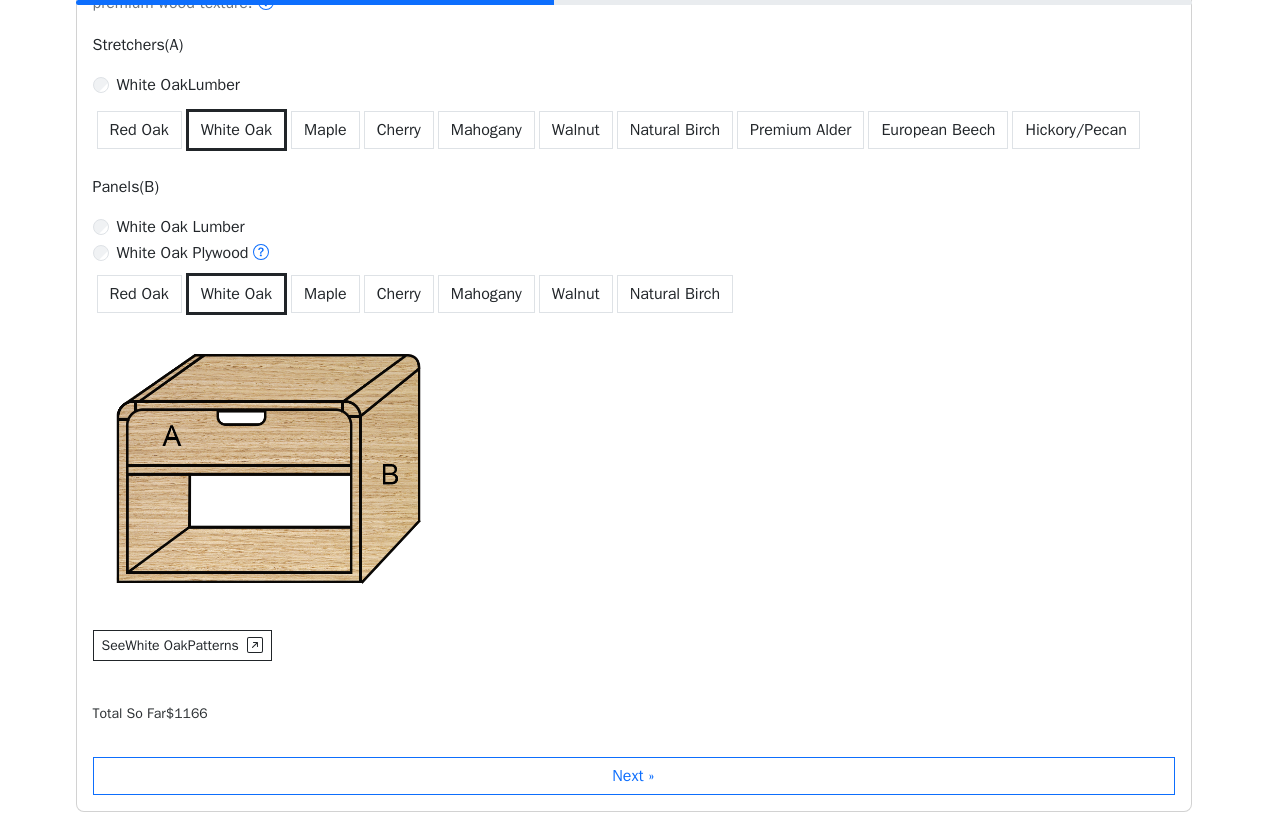 click on "White Oak   Plywood" at bounding box center (194, 254) 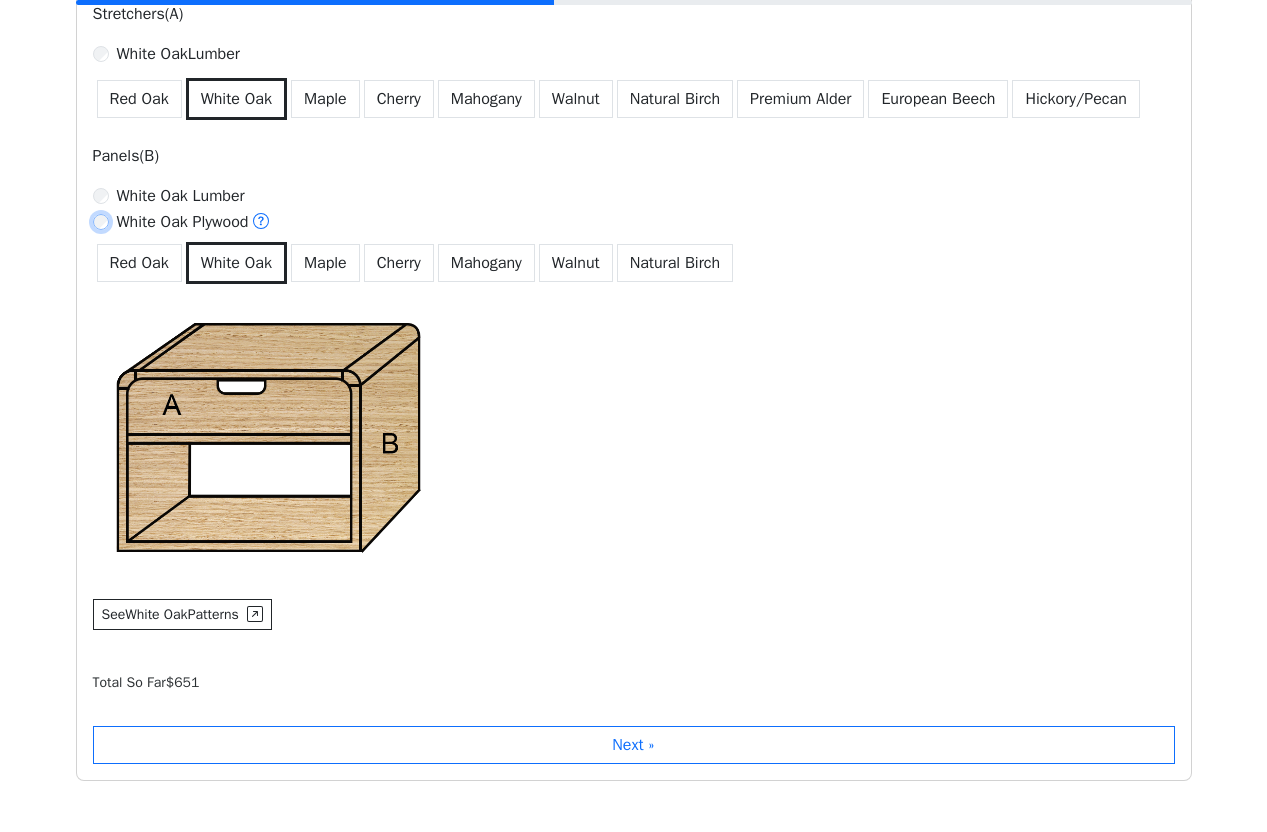 scroll, scrollTop: 1355, scrollLeft: 0, axis: vertical 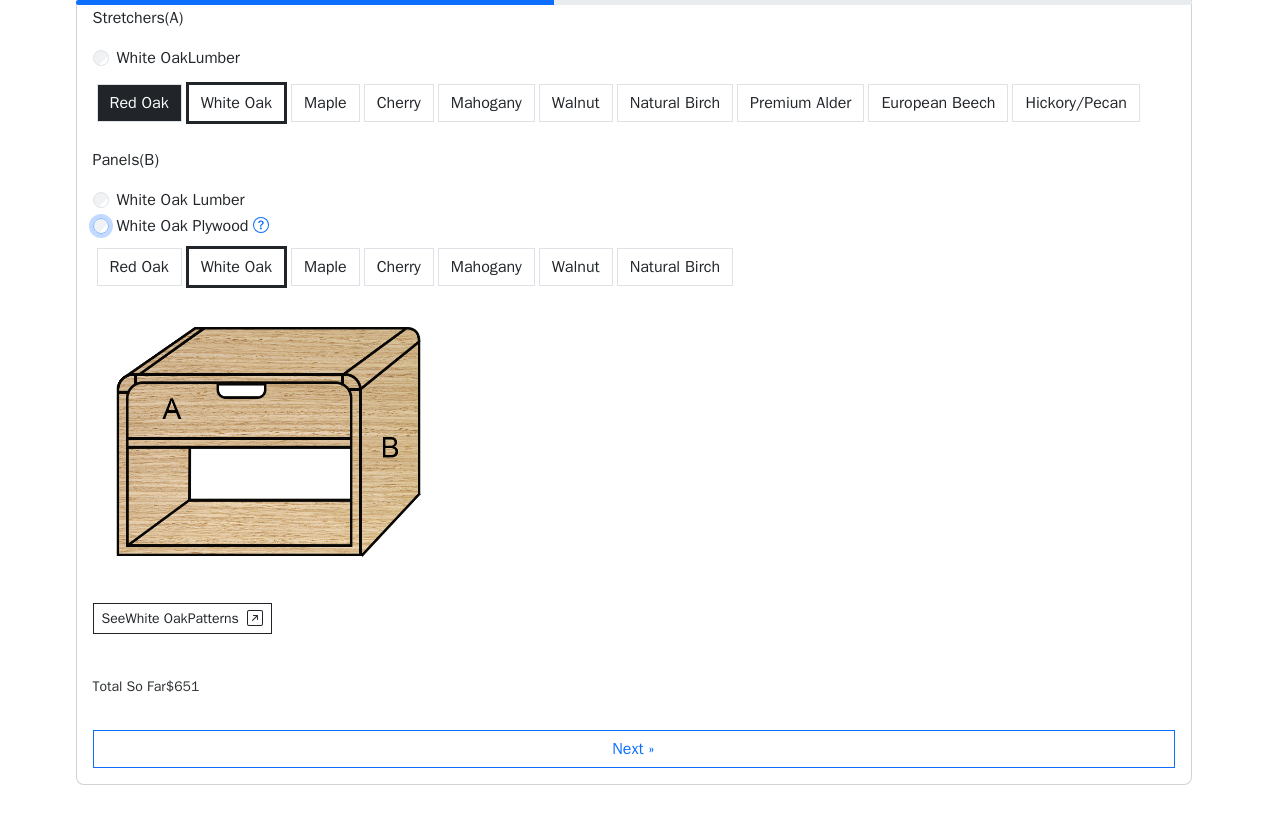 click on "Red Oak" at bounding box center [139, 103] 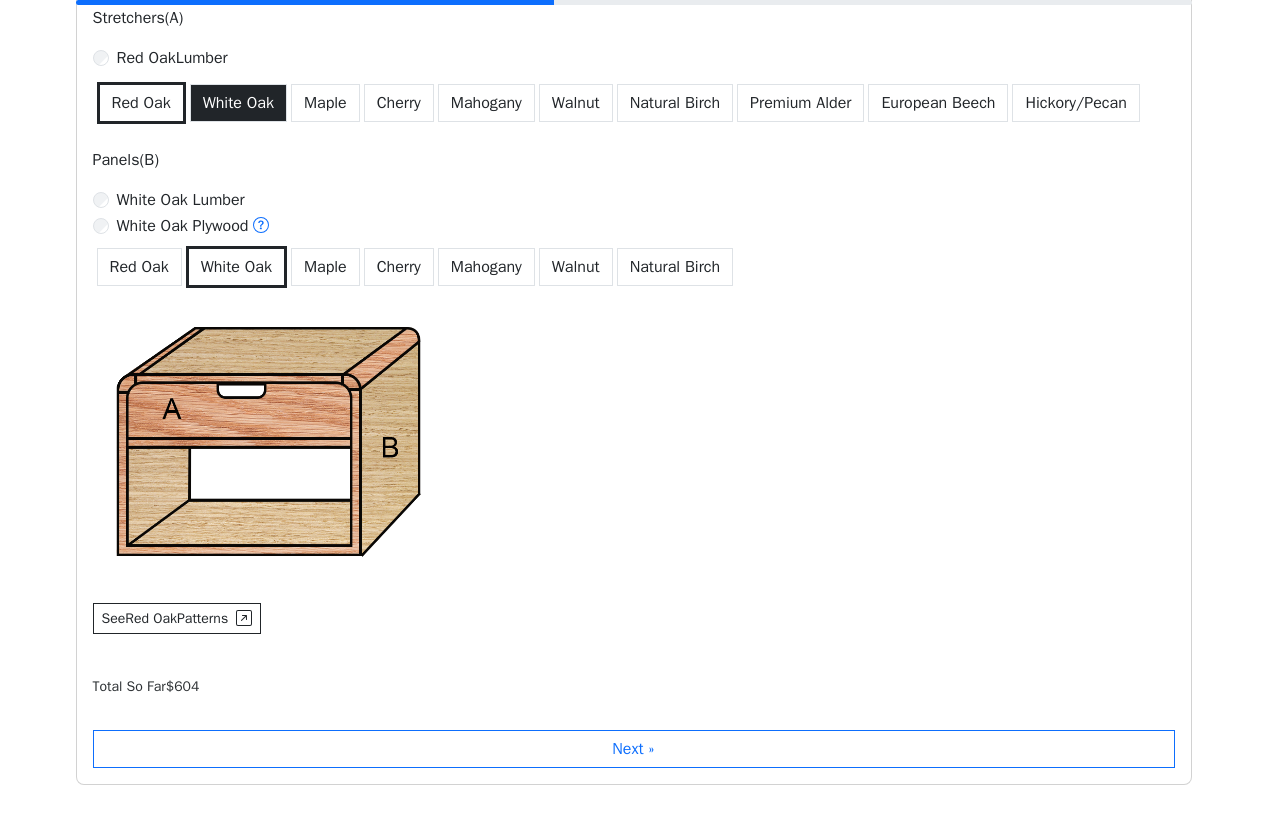 click on "White Oak" at bounding box center [238, 103] 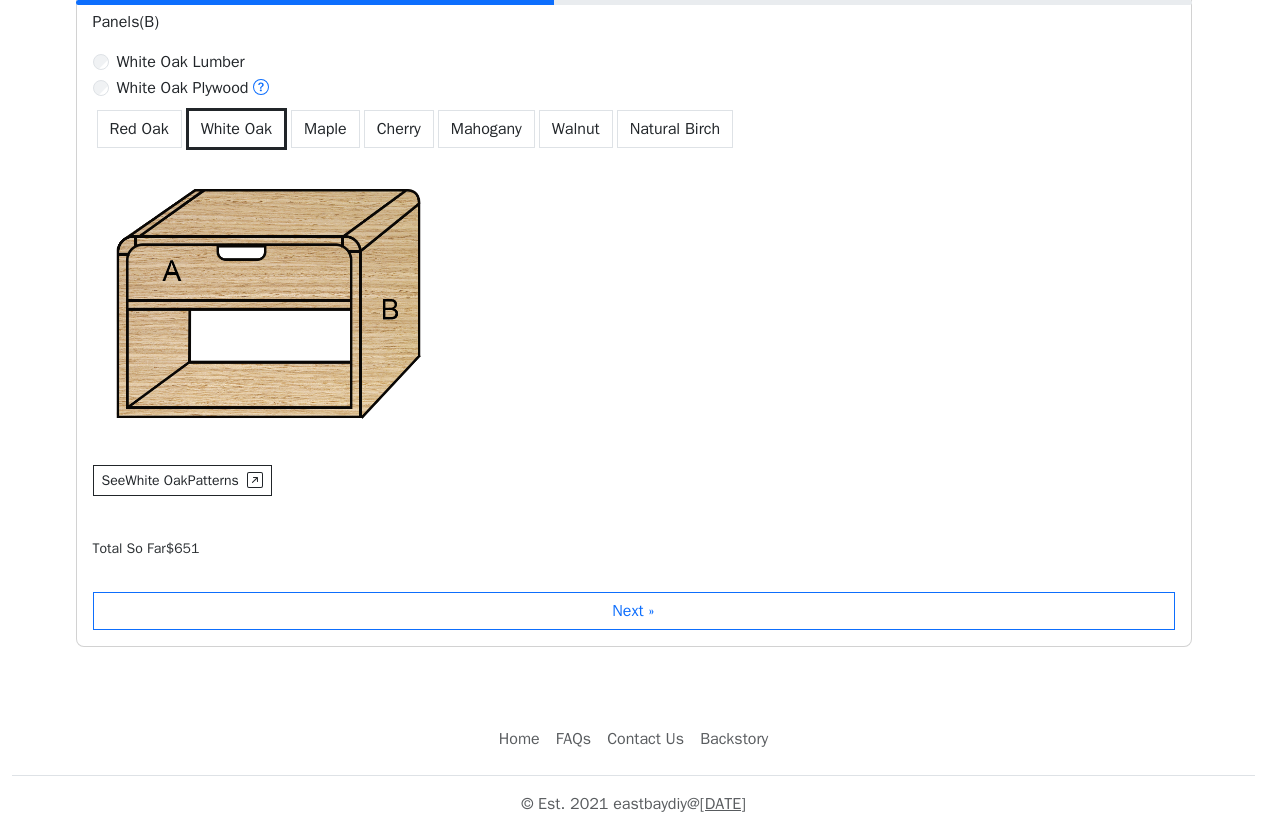 scroll, scrollTop: 1536, scrollLeft: 0, axis: vertical 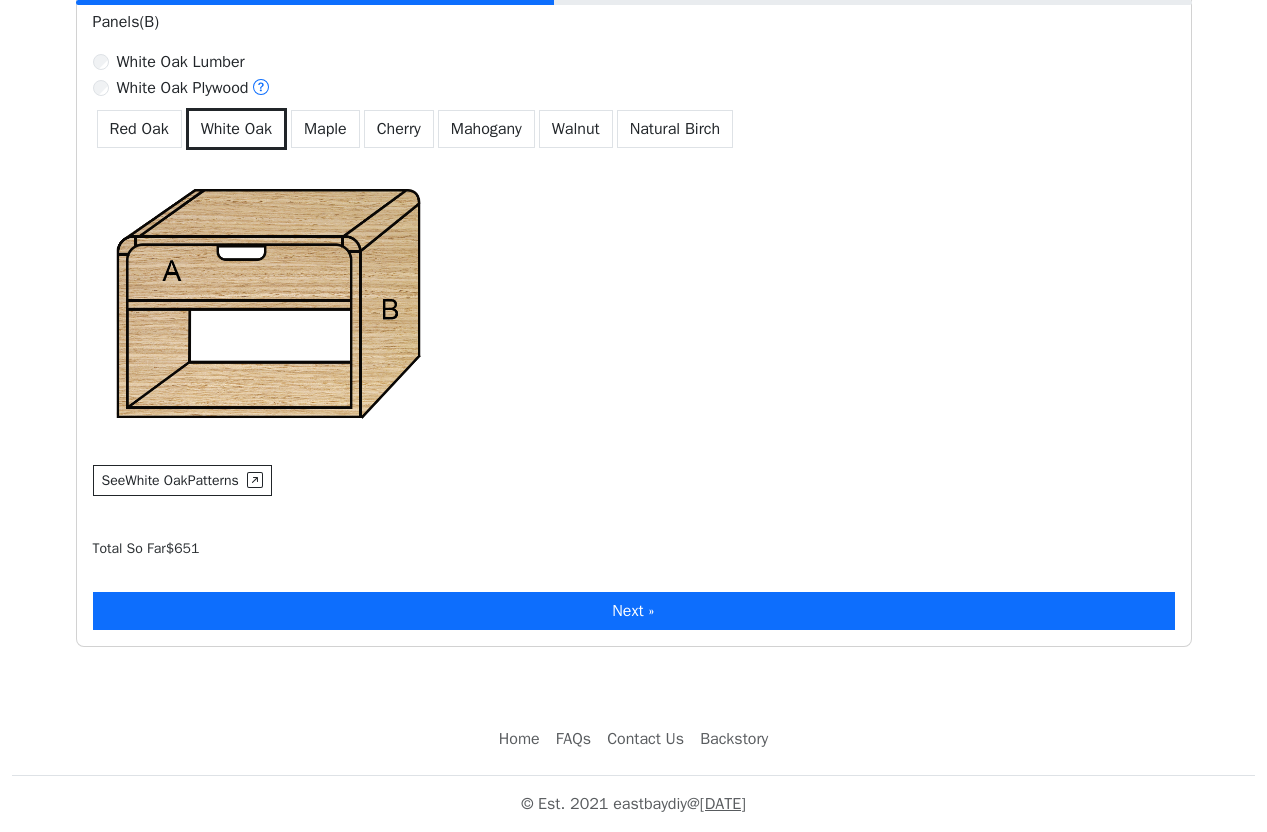 click on "Next »" at bounding box center (634, 611) 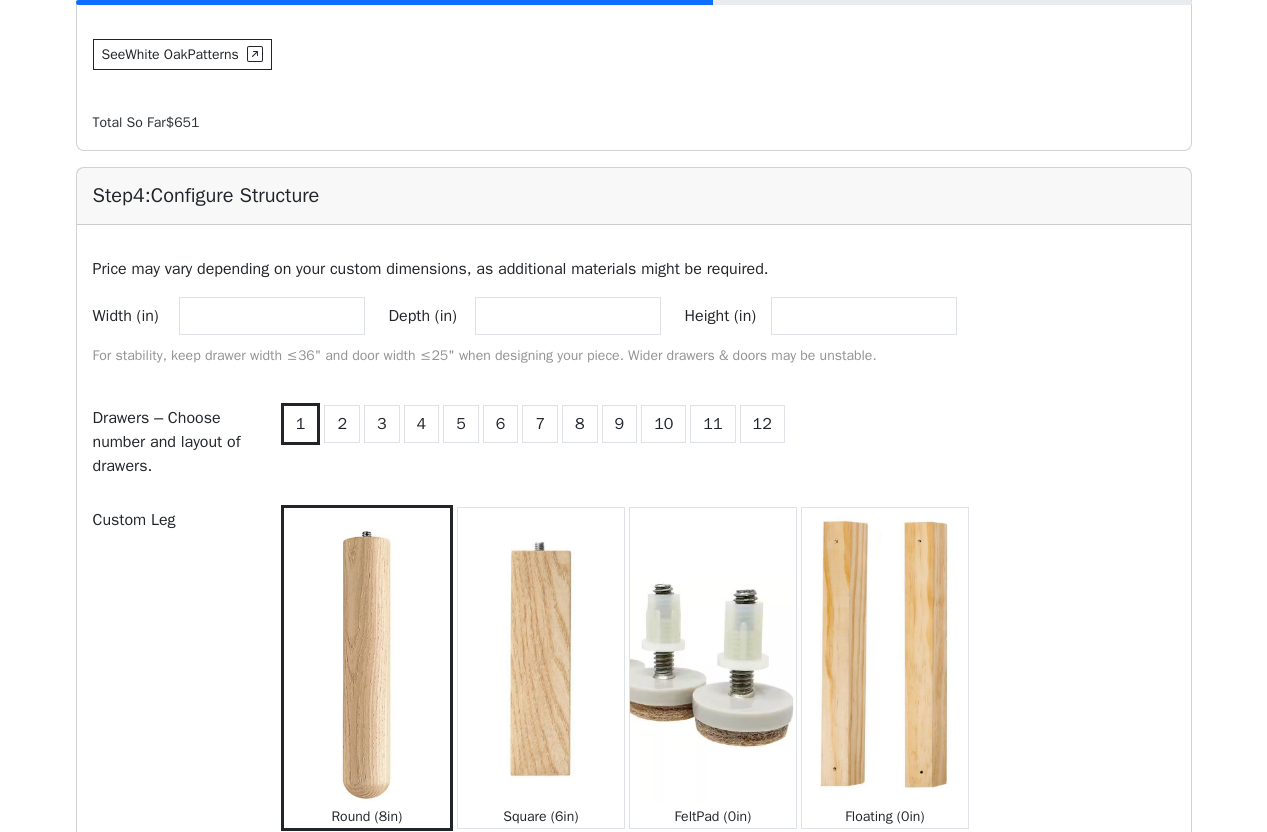 scroll, scrollTop: 1927, scrollLeft: 0, axis: vertical 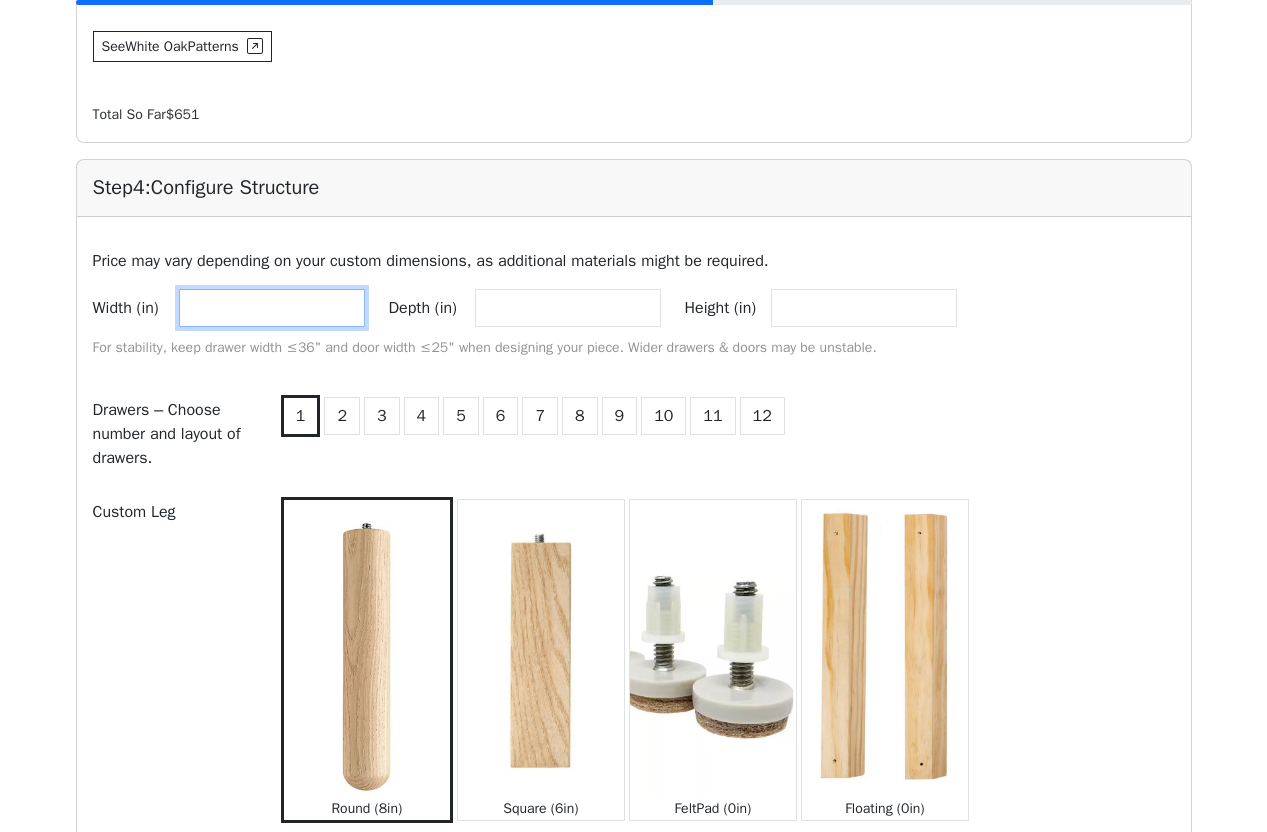 click on "**" at bounding box center [272, 308] 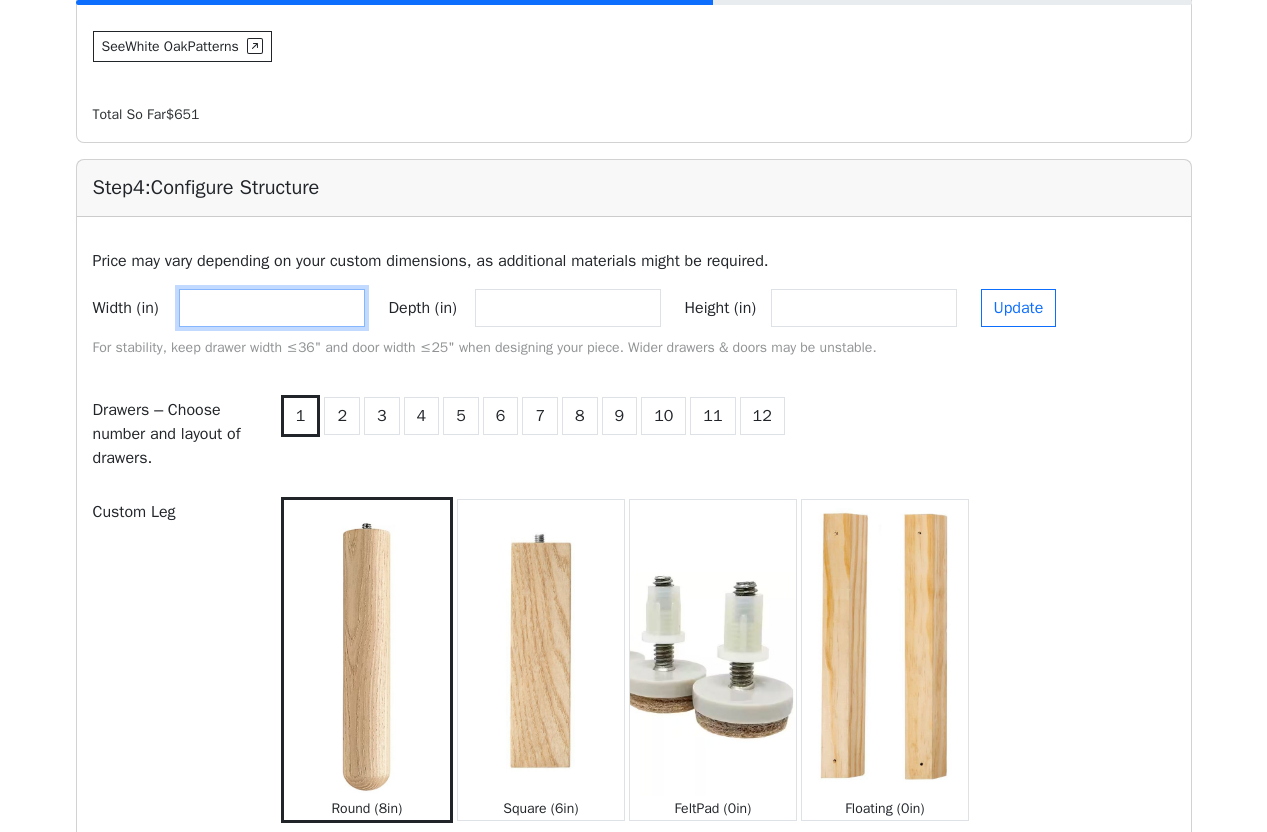 type on "**" 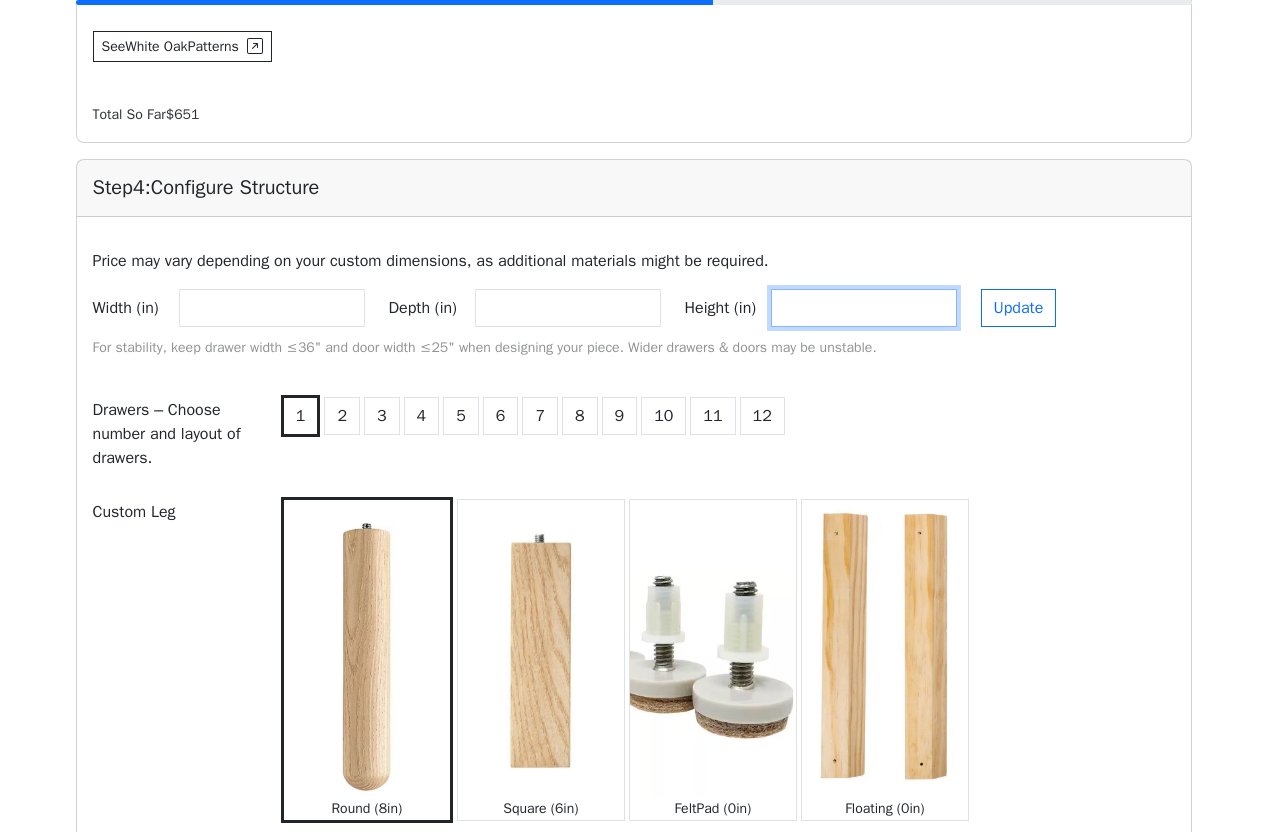 click on "**" at bounding box center [864, 308] 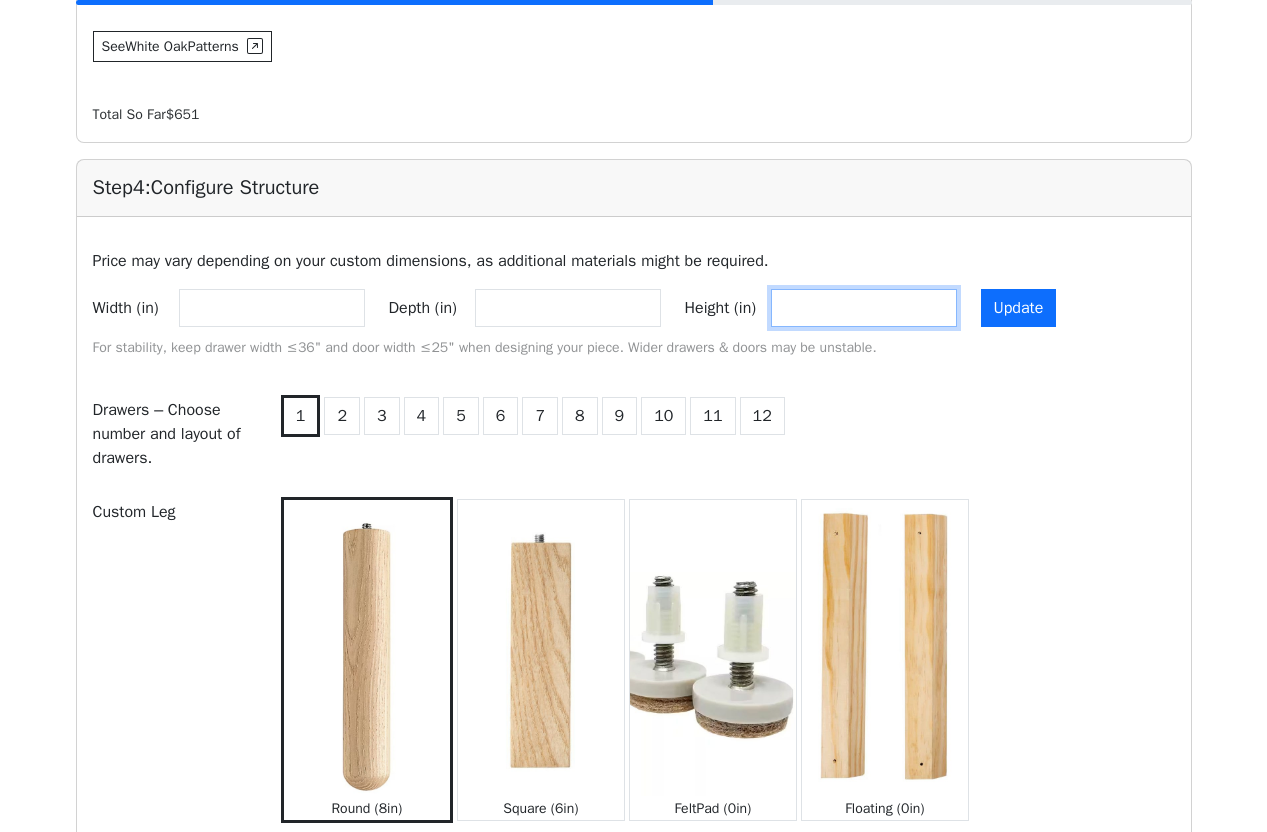type on "**" 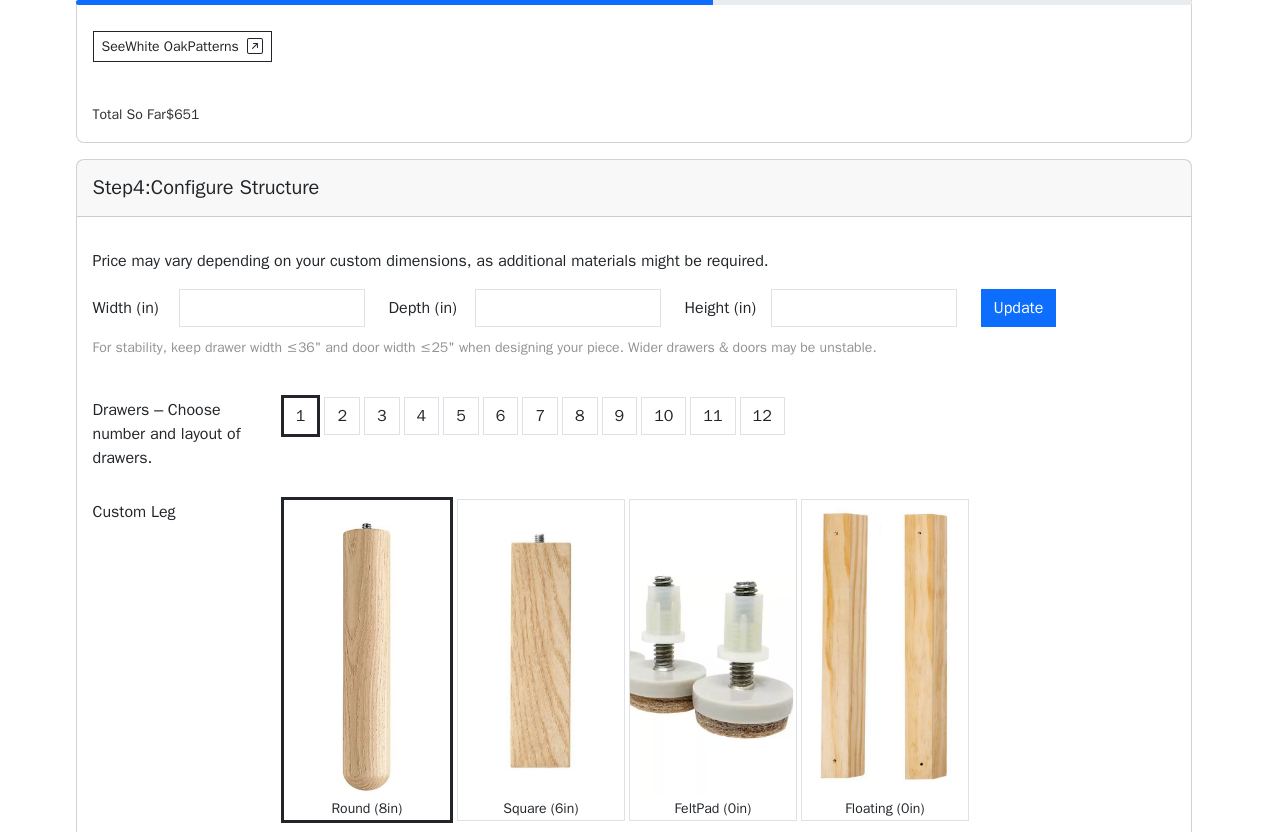 click on "Update" at bounding box center (1019, 308) 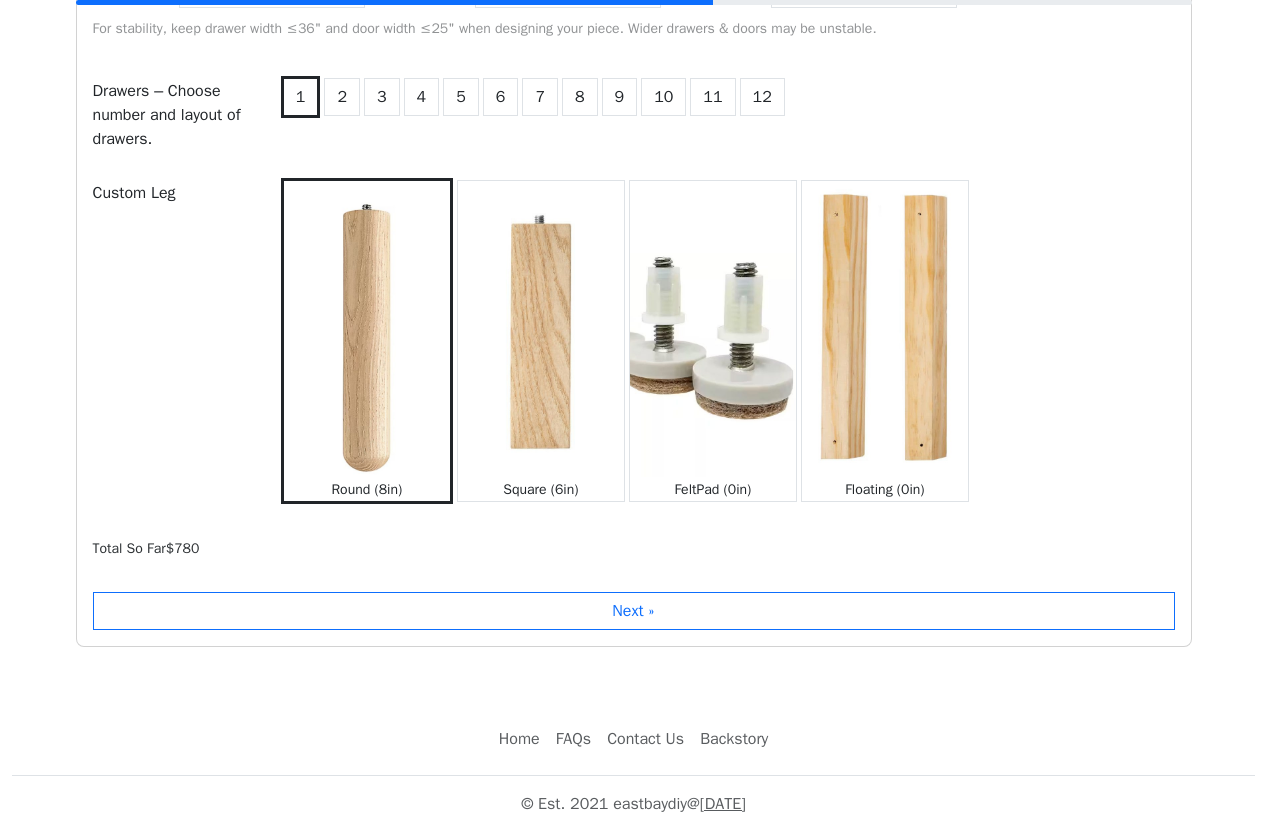 scroll, scrollTop: 2289, scrollLeft: 0, axis: vertical 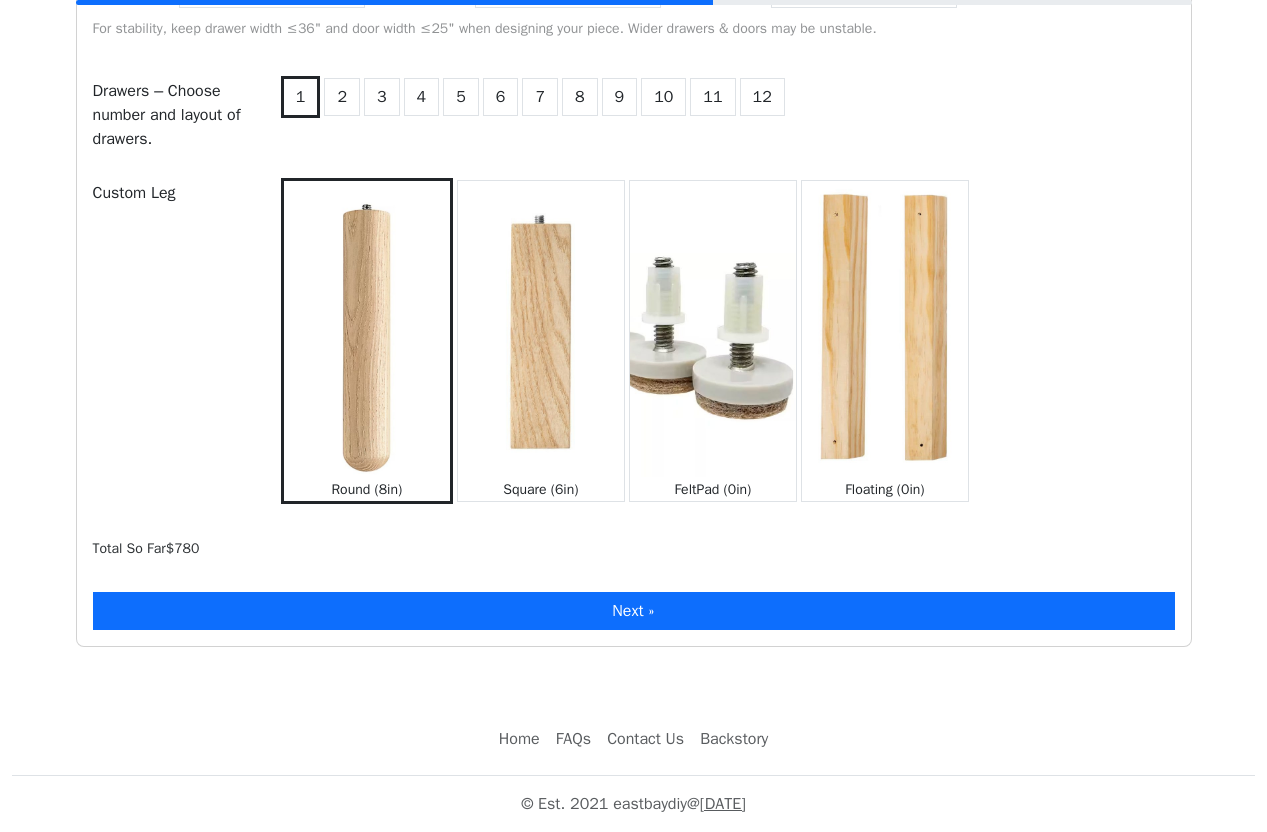 click on "Next »" at bounding box center (634, 611) 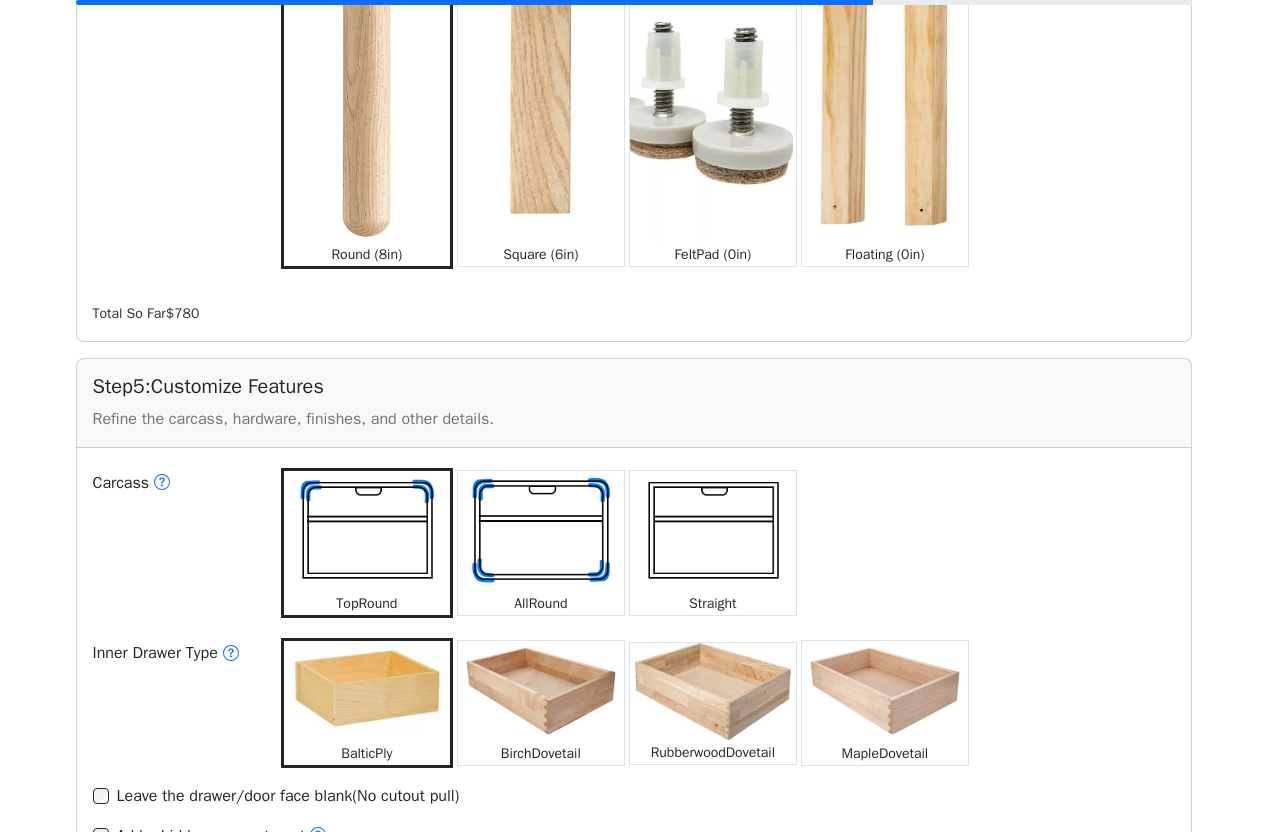 scroll, scrollTop: 2639, scrollLeft: 0, axis: vertical 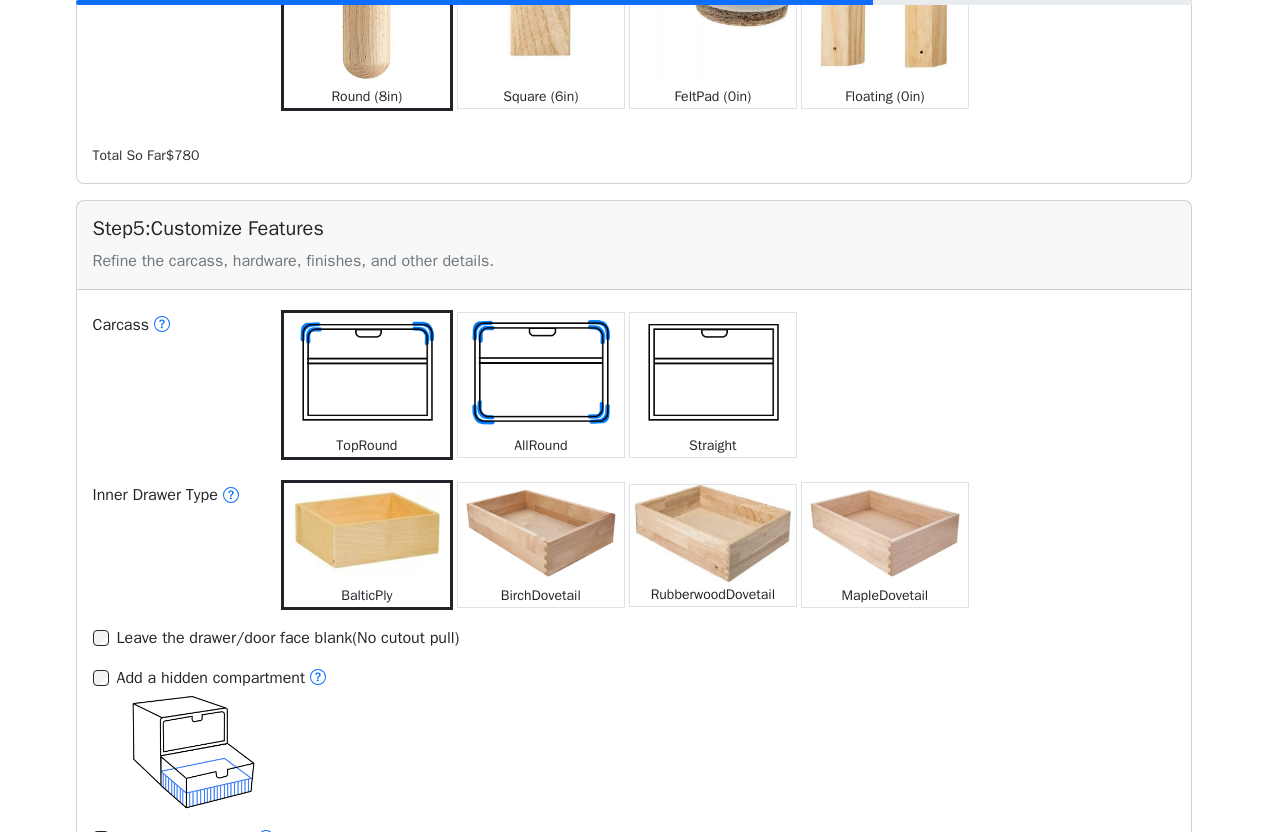 click at bounding box center (541, 373) 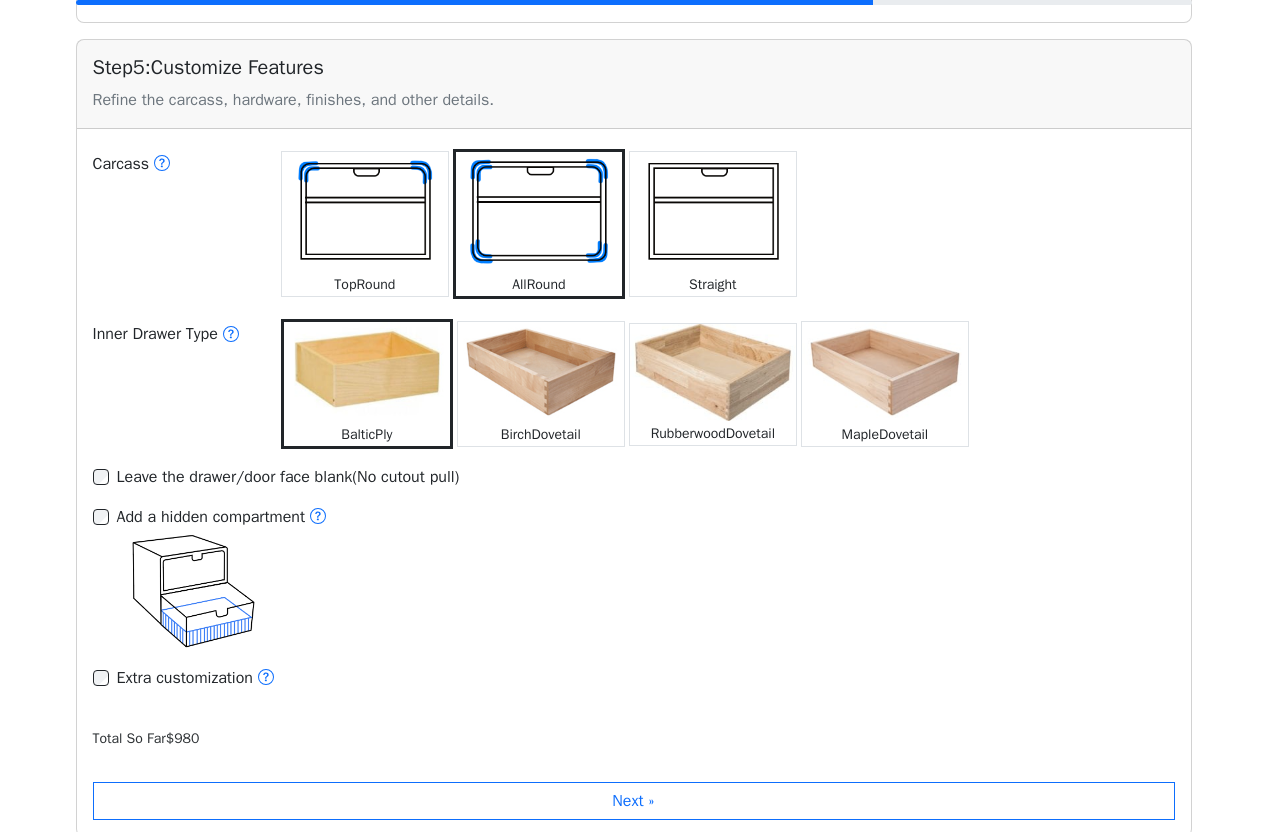 scroll, scrollTop: 2836, scrollLeft: 0, axis: vertical 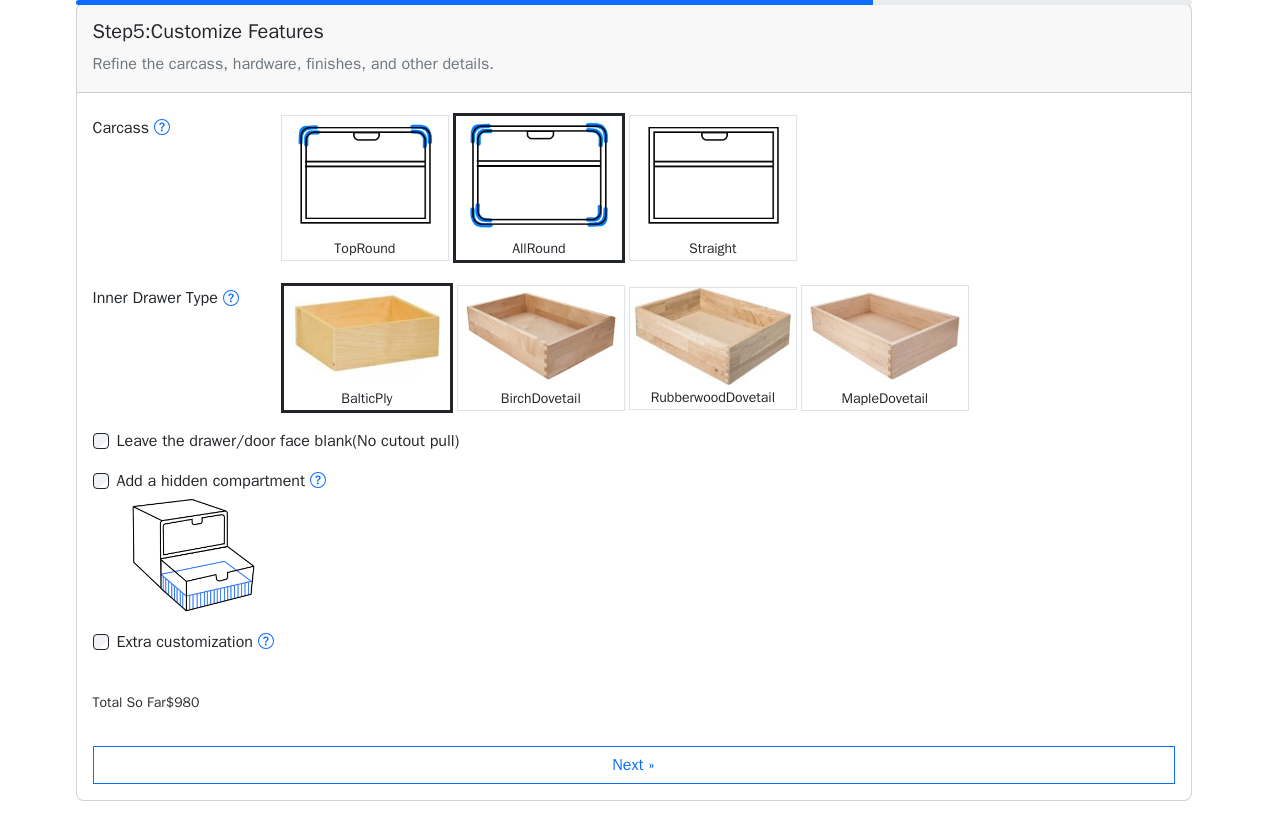 click on "Add a hidden compartment" at bounding box center (222, 482) 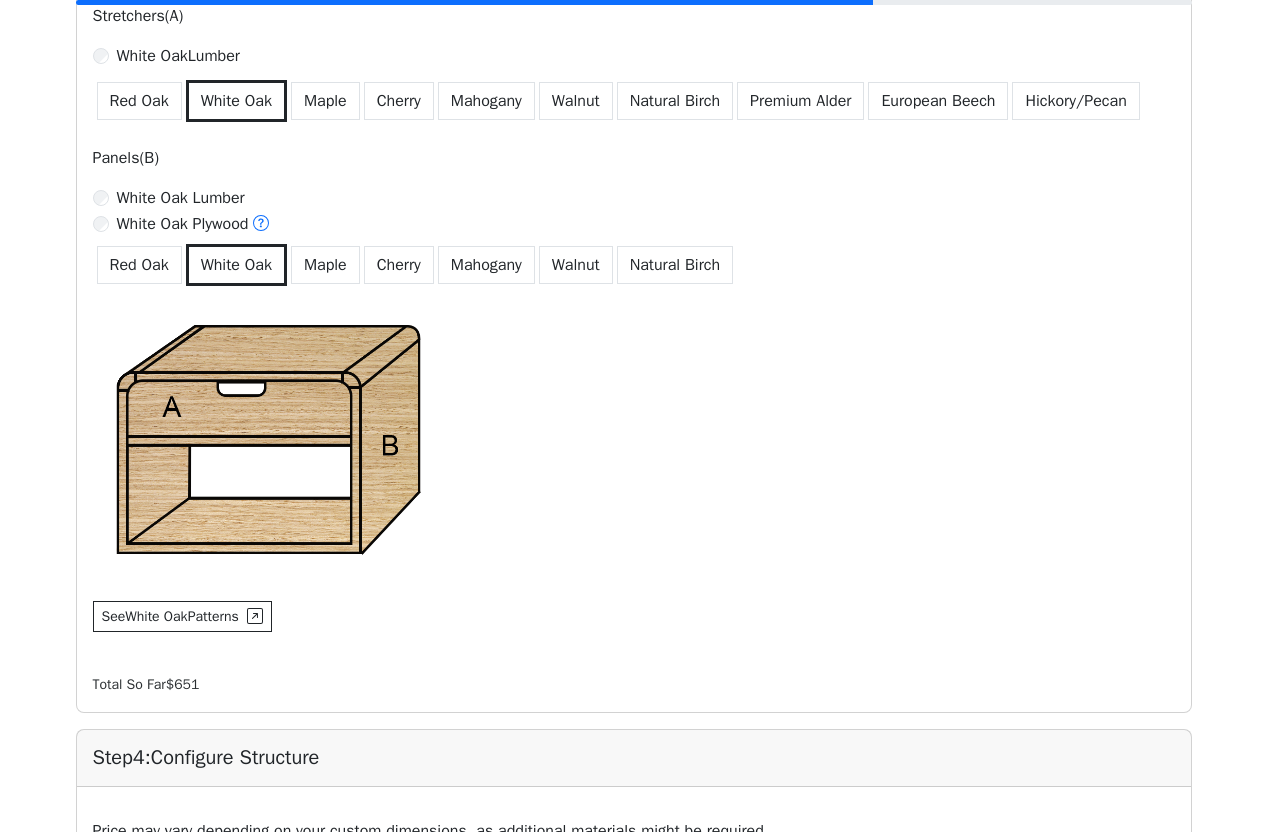 scroll, scrollTop: 1351, scrollLeft: 0, axis: vertical 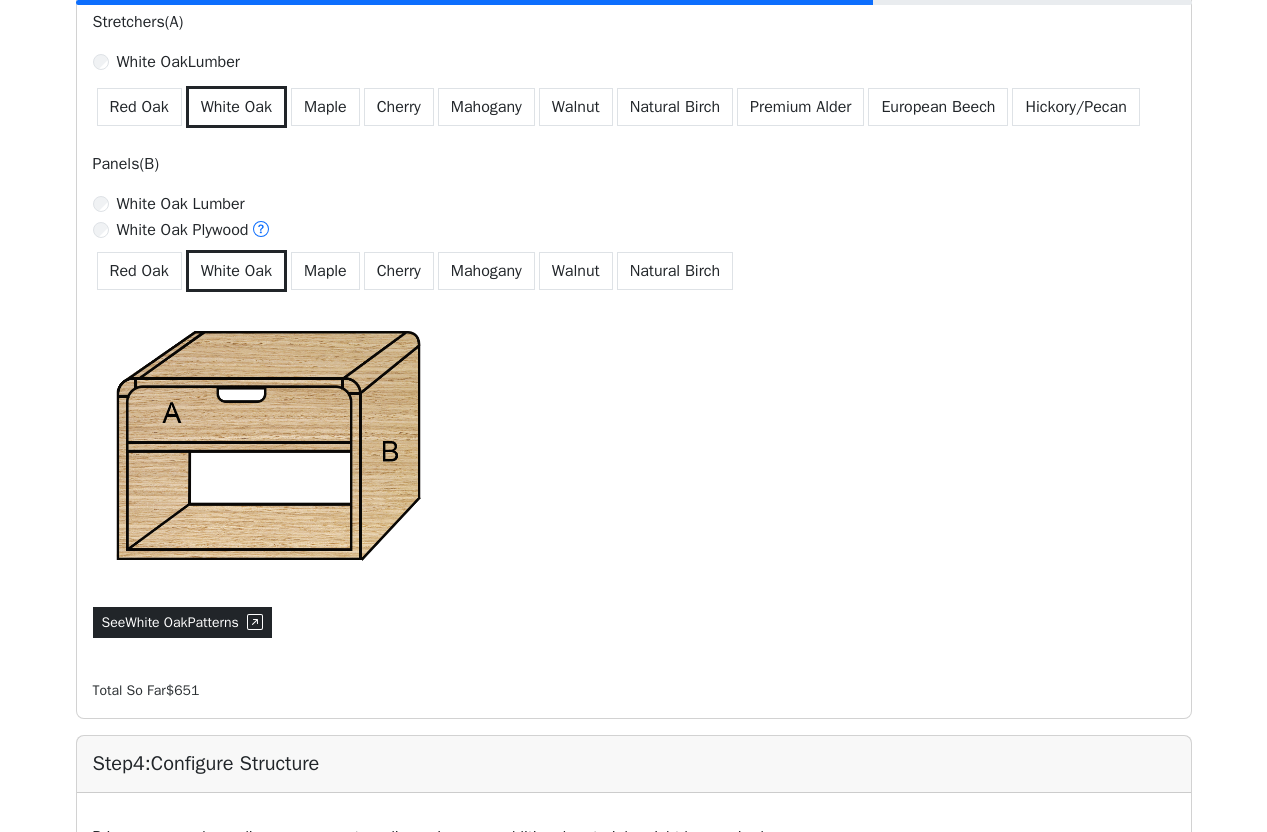 click 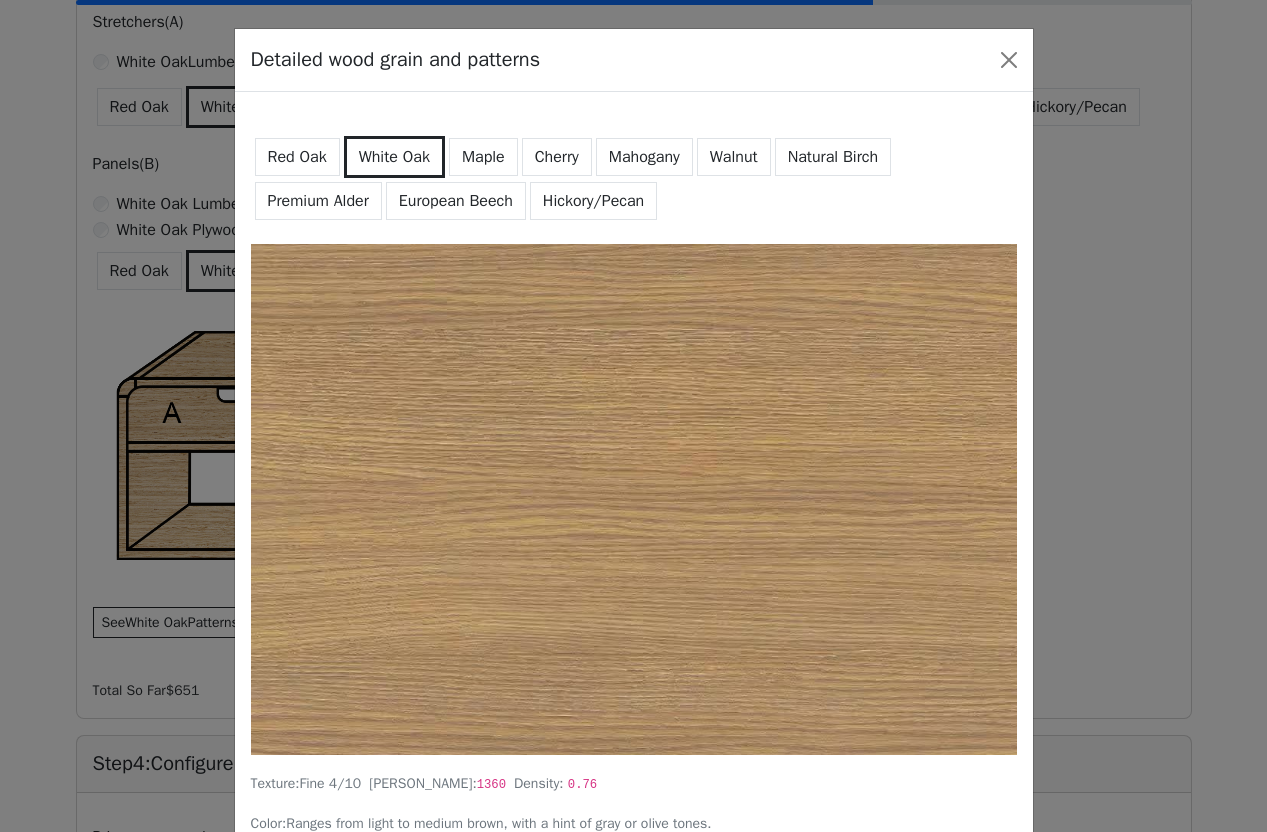 click on "European Beech" at bounding box center (456, 201) 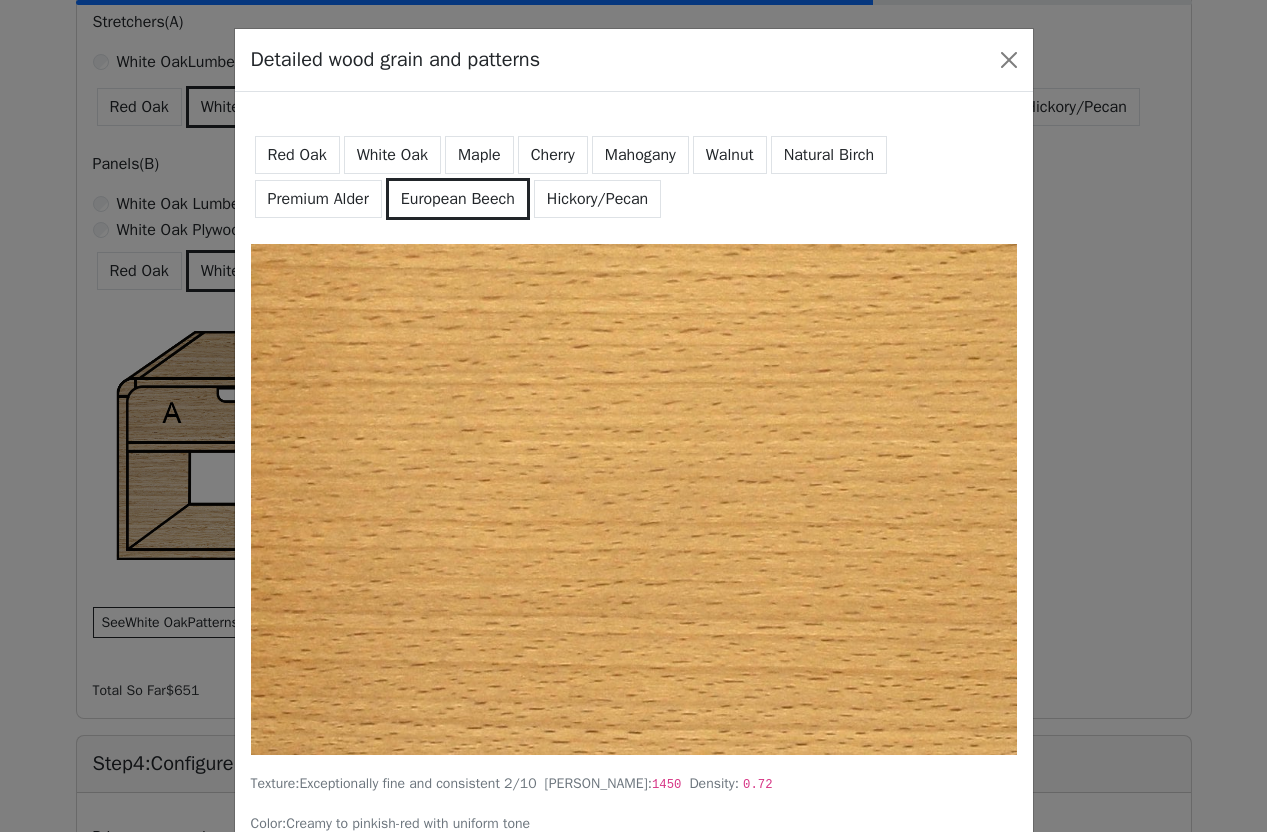 click on "Natural Birch" at bounding box center (829, 155) 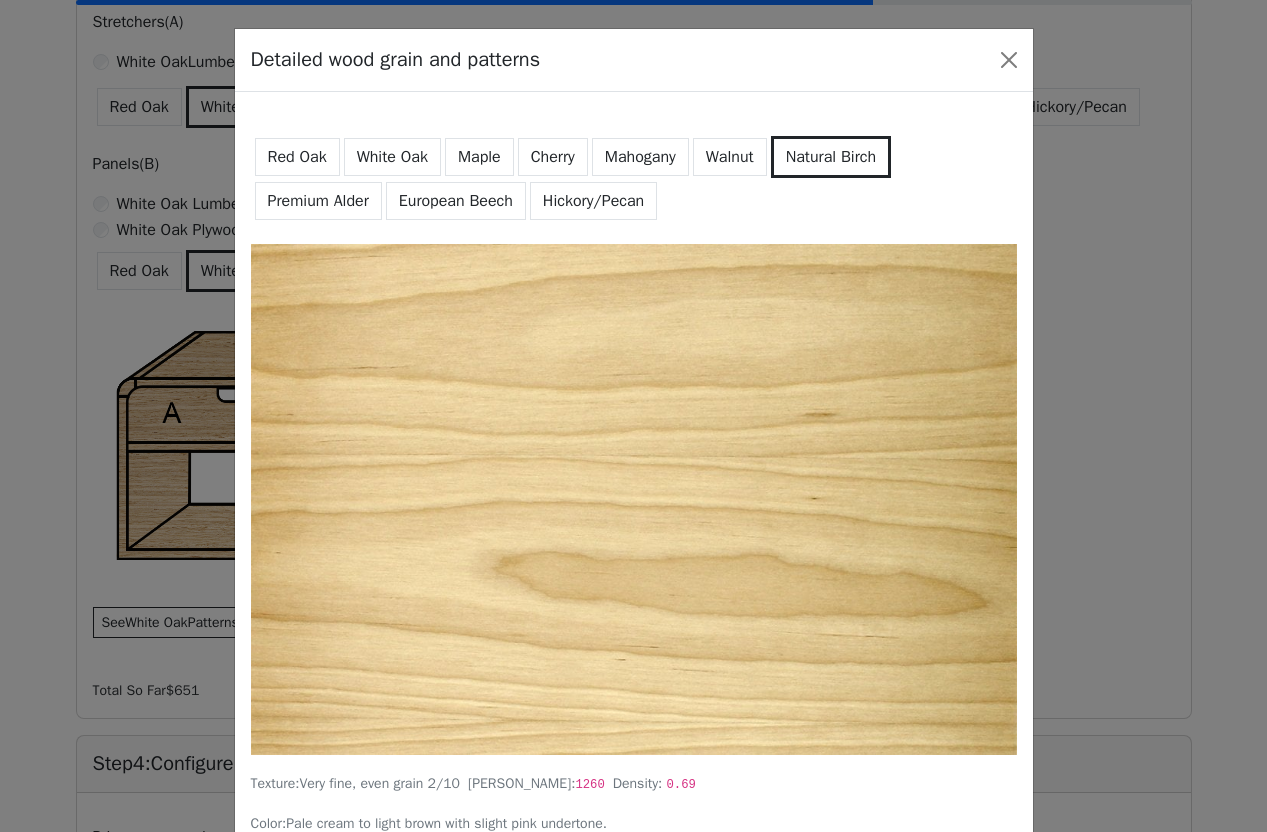 click on "Premium Alder" at bounding box center [318, 201] 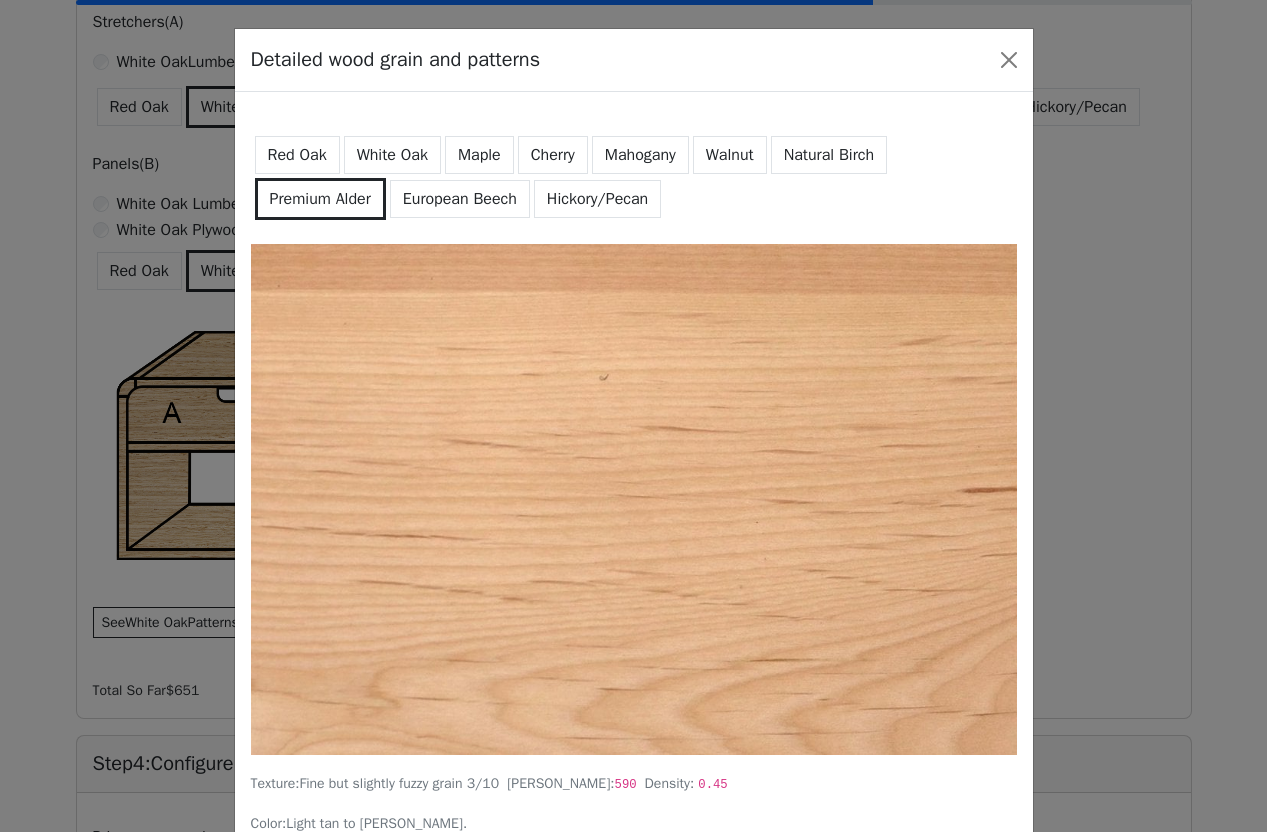 click on "White Oak" at bounding box center (392, 155) 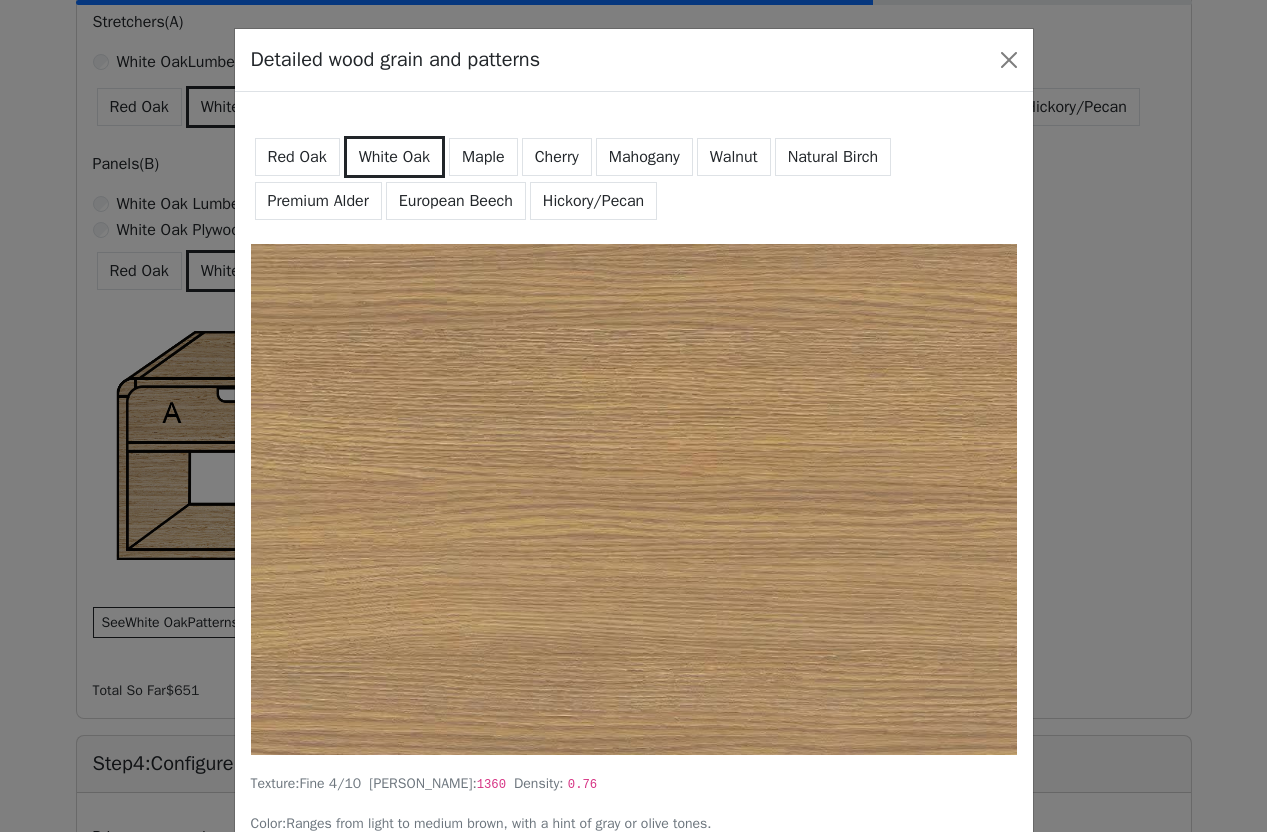 click on "European Beech" at bounding box center (456, 201) 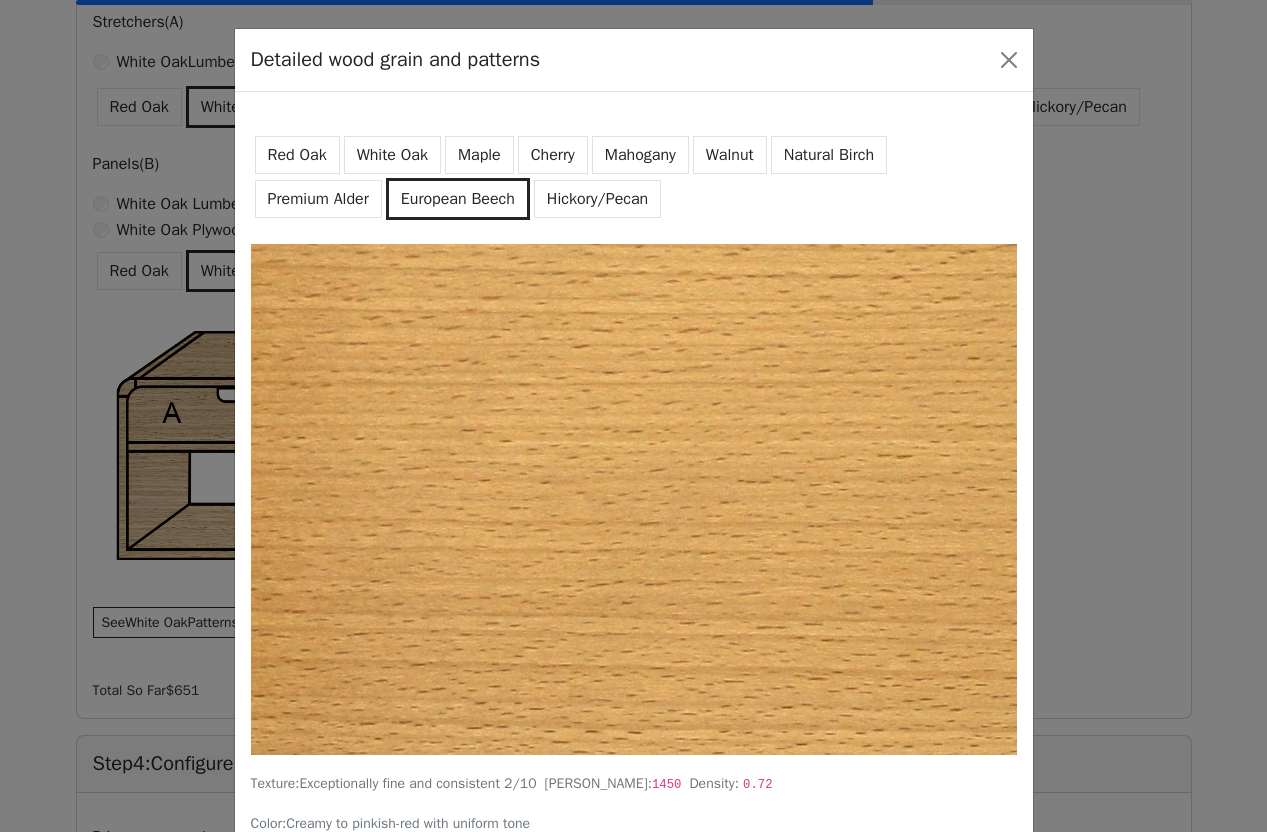 click on "Hickory/Pecan" at bounding box center [597, 199] 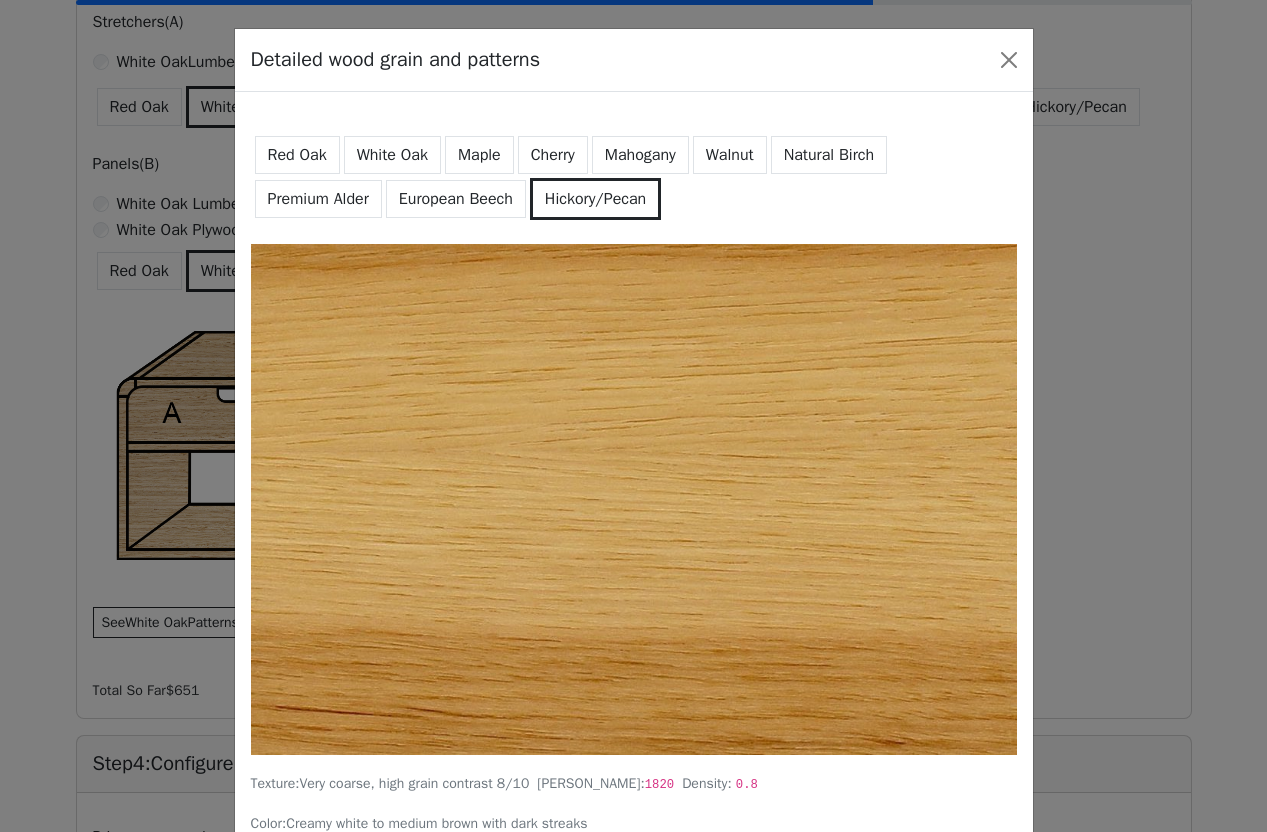 click on "Mahogany" at bounding box center (640, 155) 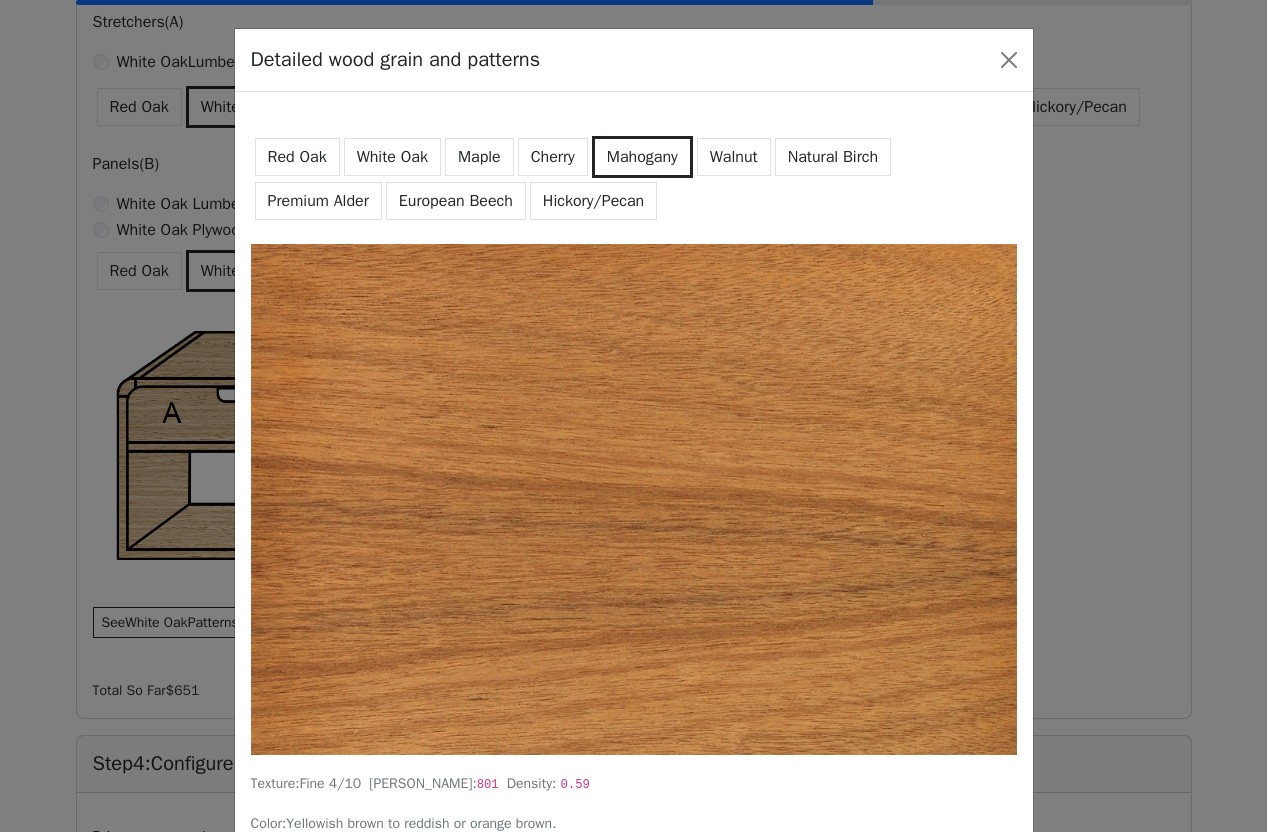 click on "Walnut" at bounding box center [734, 157] 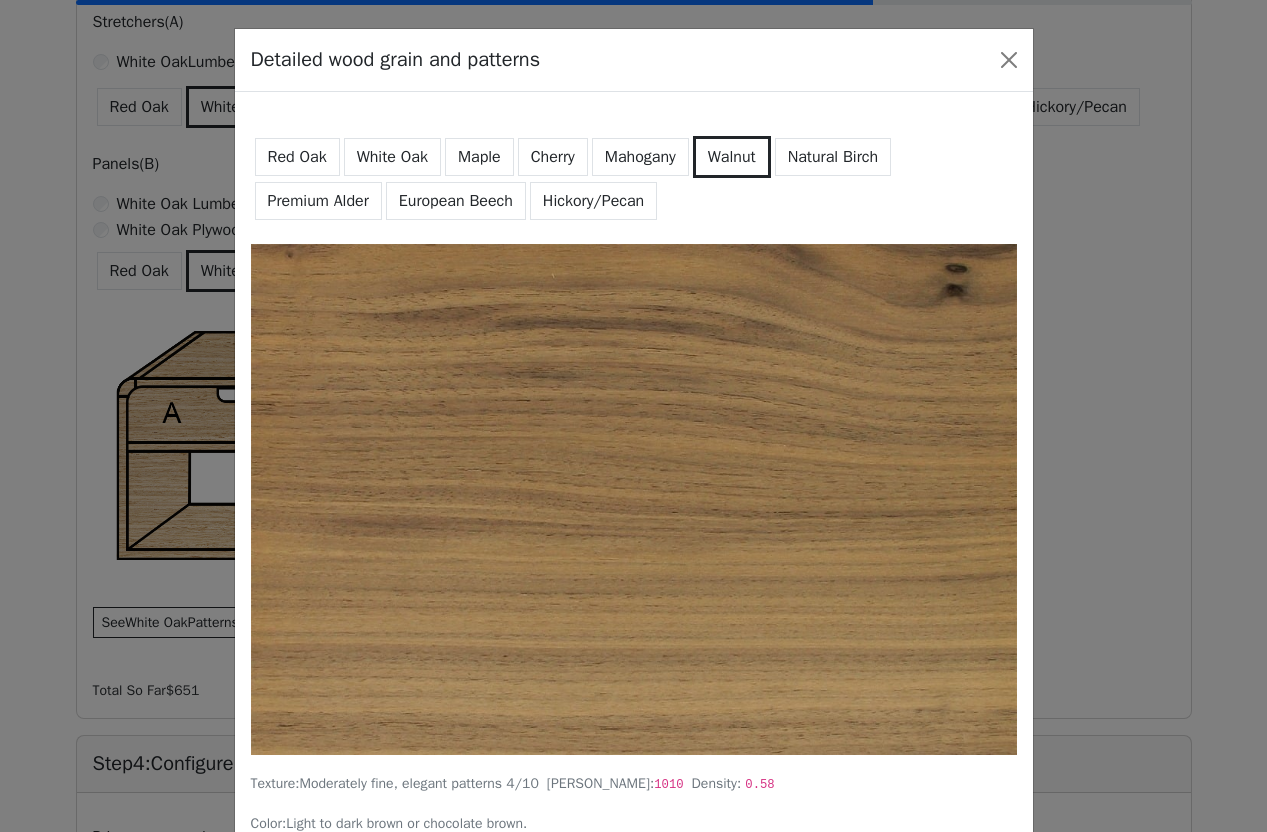 click on "Natural Birch" at bounding box center [833, 157] 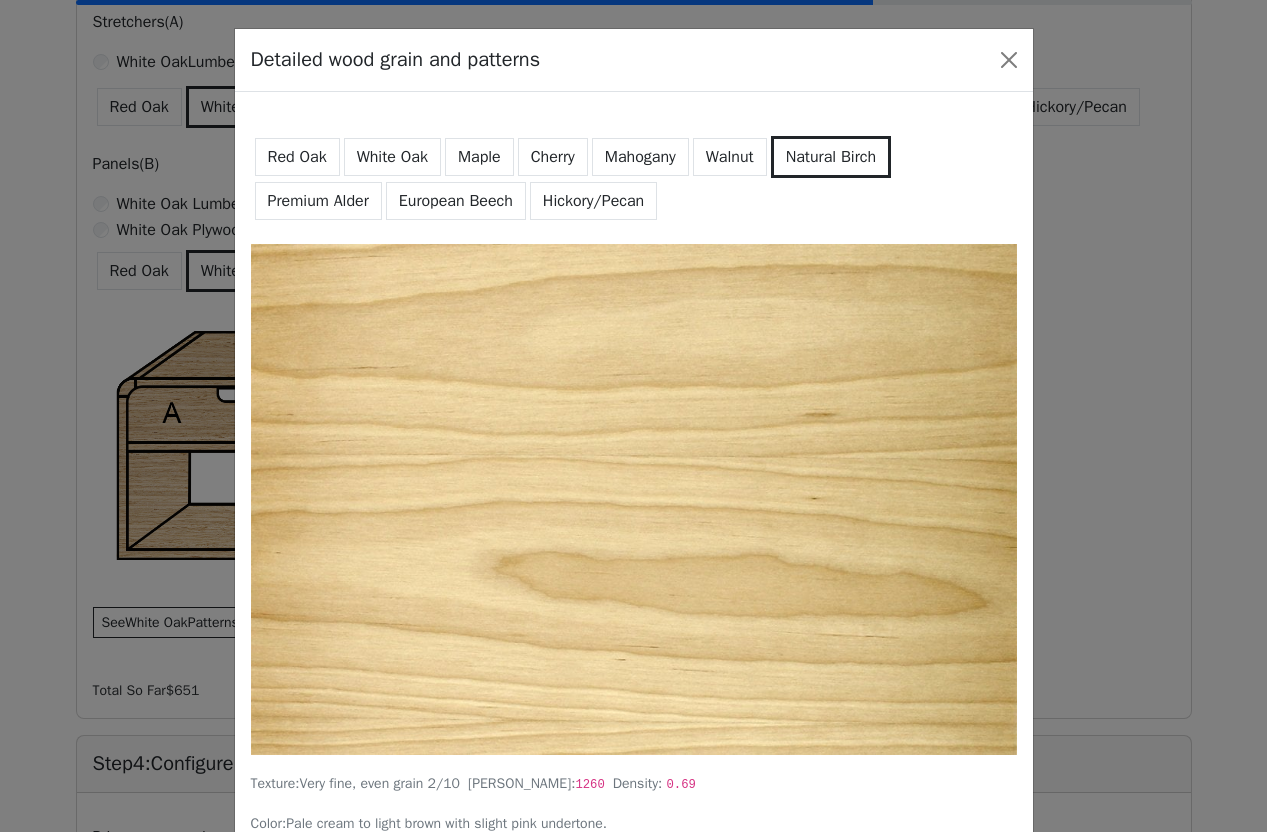 click on "Walnut" at bounding box center (730, 157) 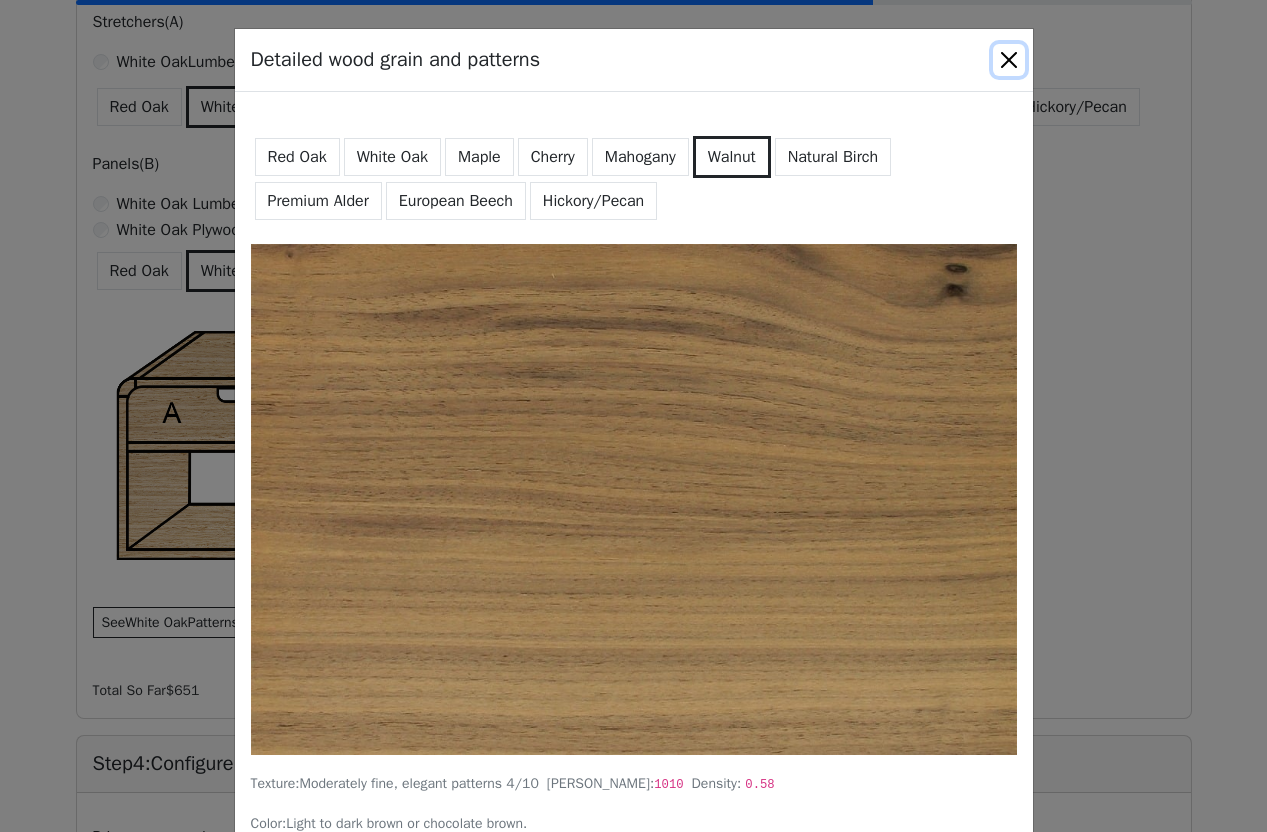 click at bounding box center (1009, 60) 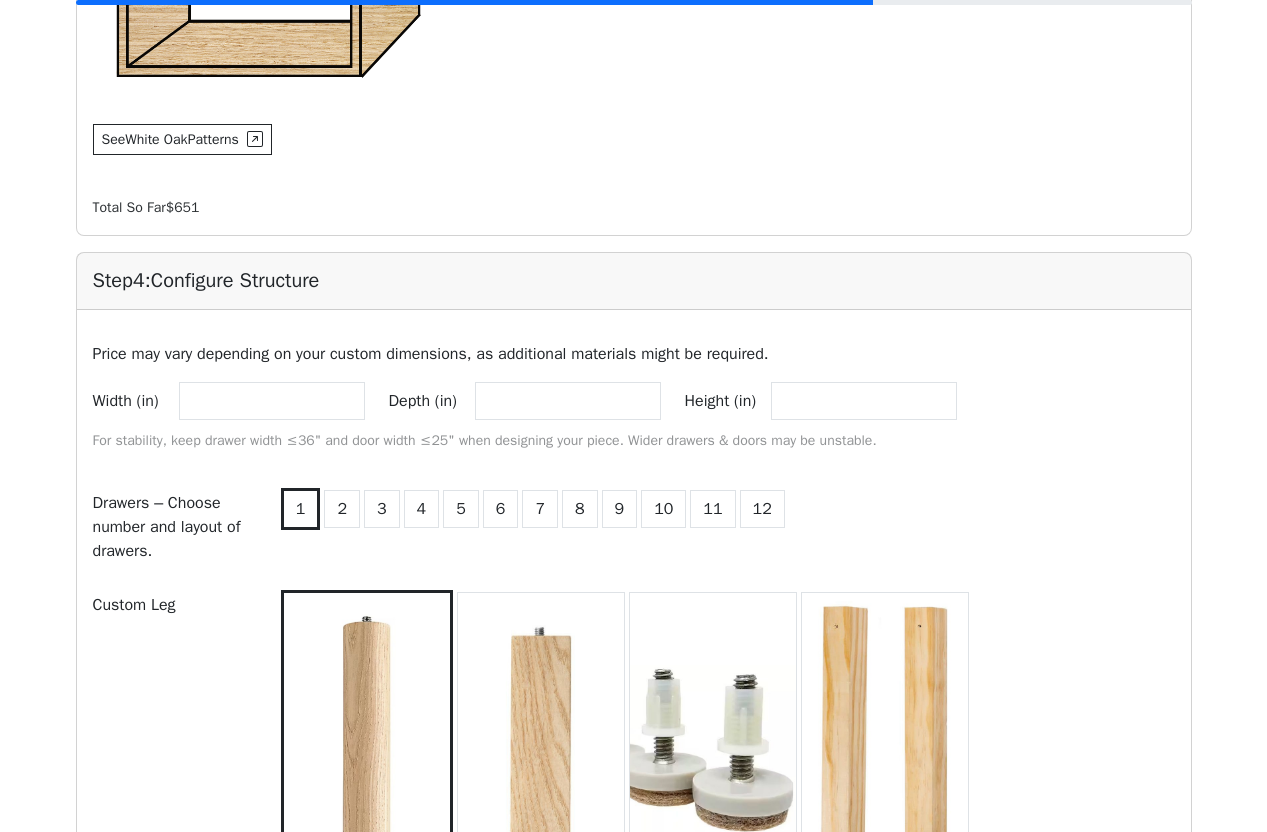 scroll, scrollTop: 1837, scrollLeft: 0, axis: vertical 